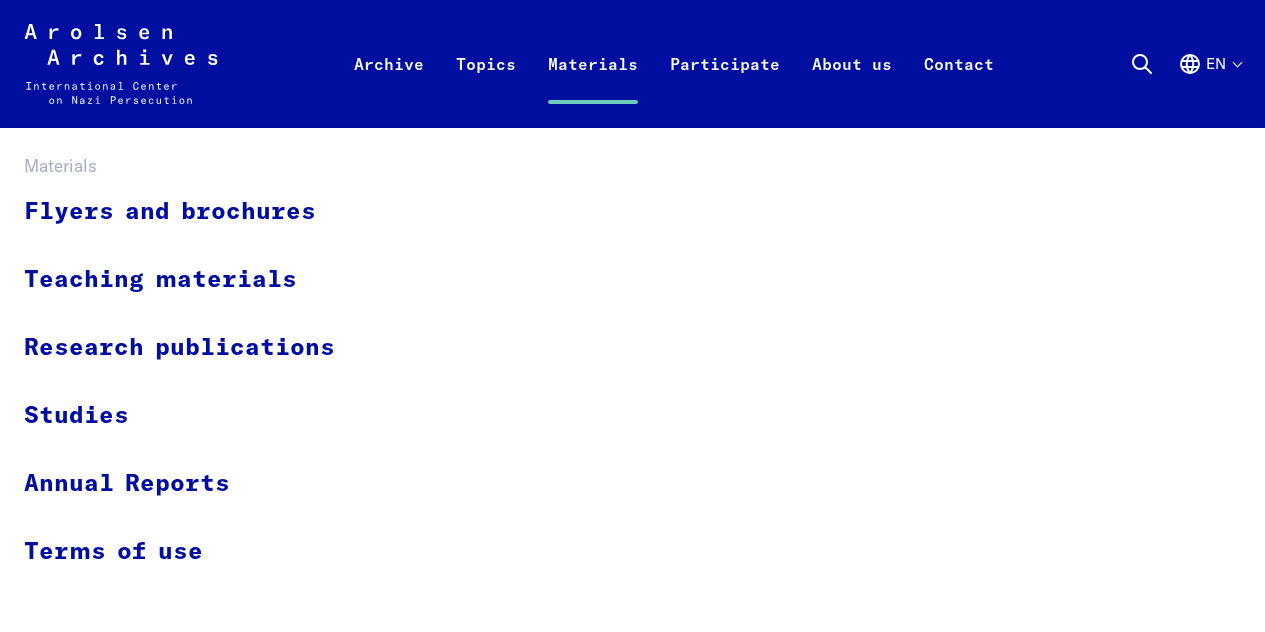 scroll, scrollTop: 700, scrollLeft: 0, axis: vertical 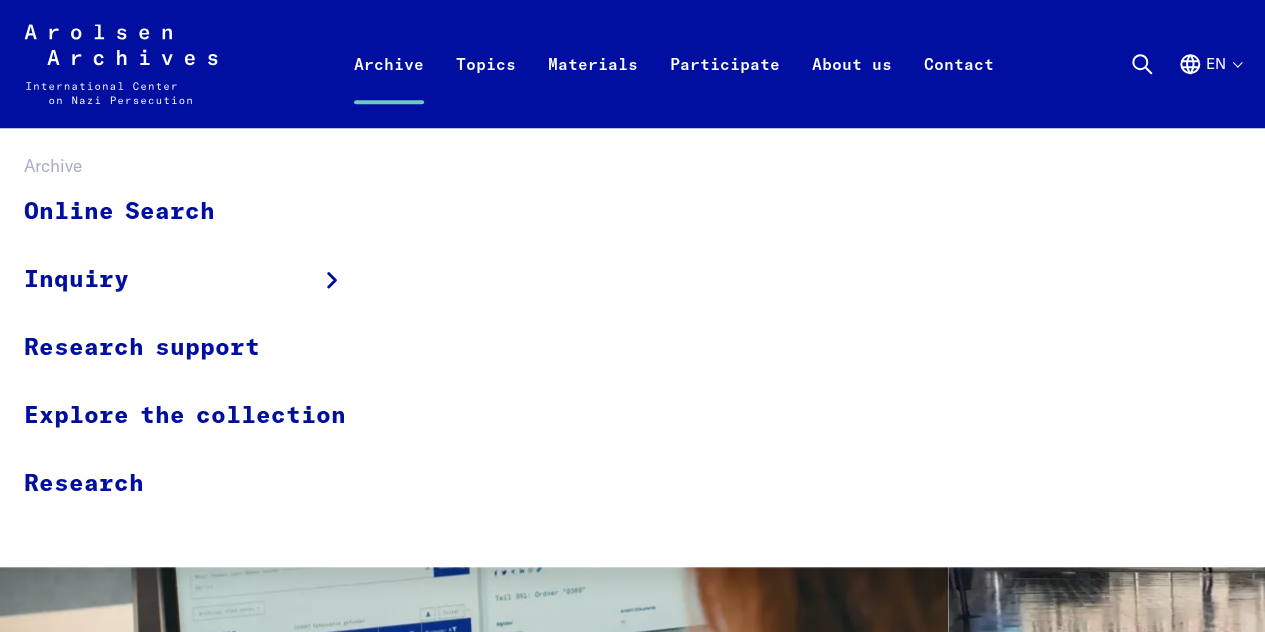 click on "Archive" at bounding box center (389, 88) 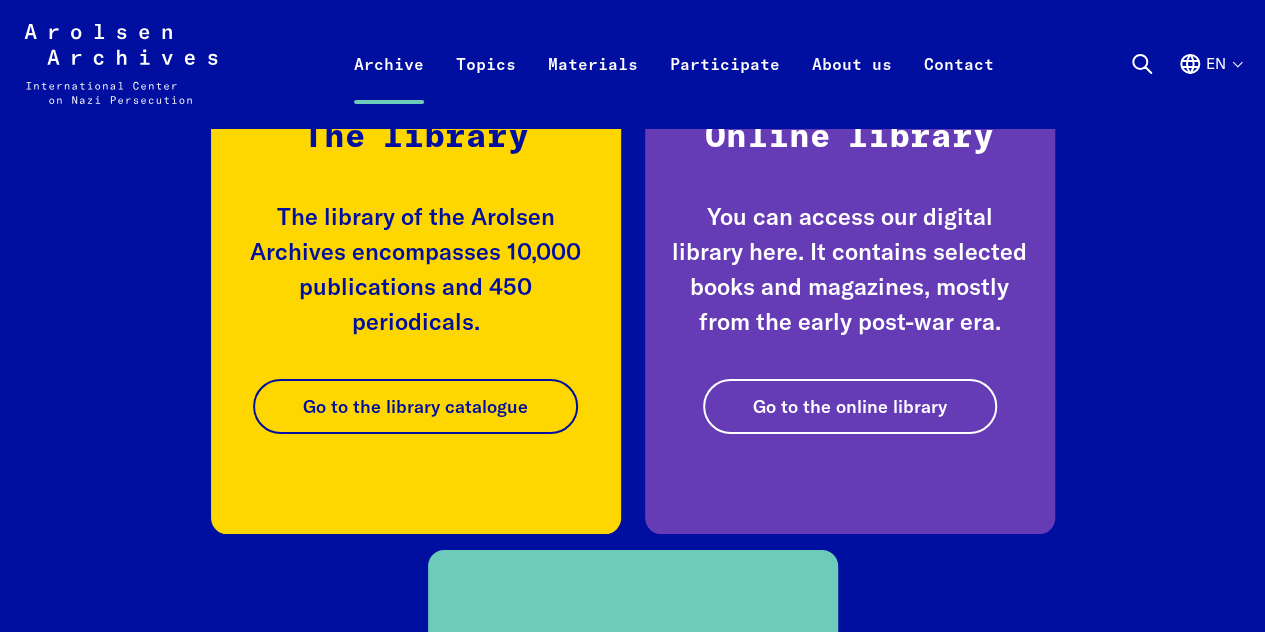 scroll, scrollTop: 3600, scrollLeft: 0, axis: vertical 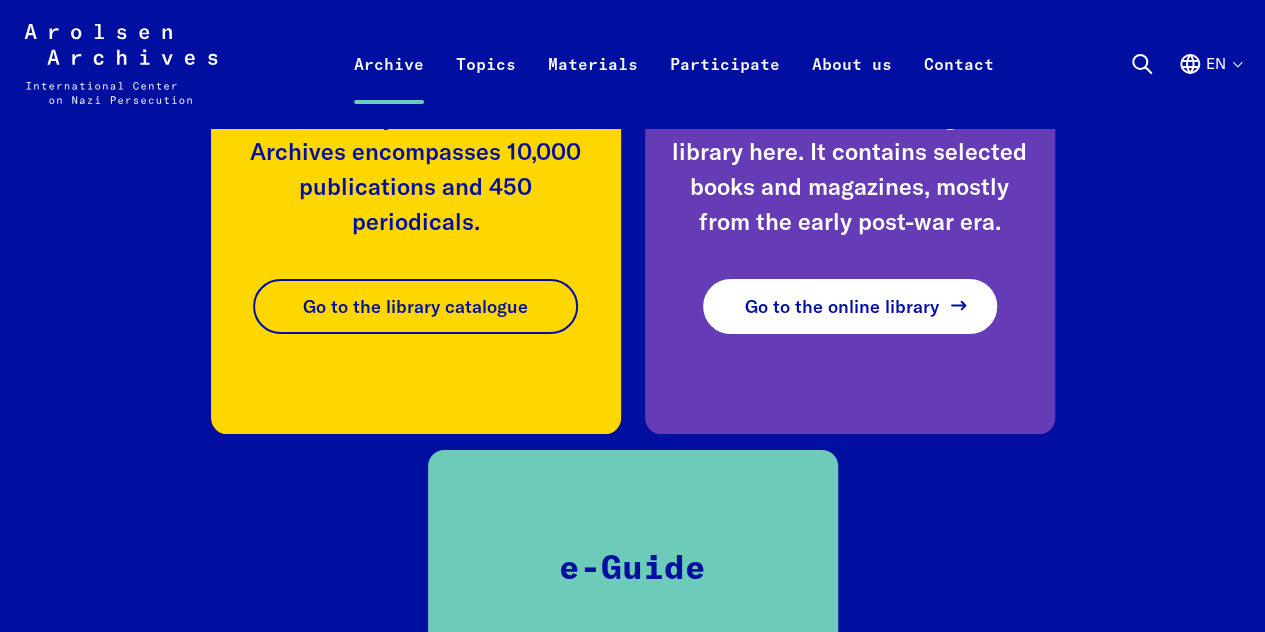 click on "Go to the online library" at bounding box center [842, 306] 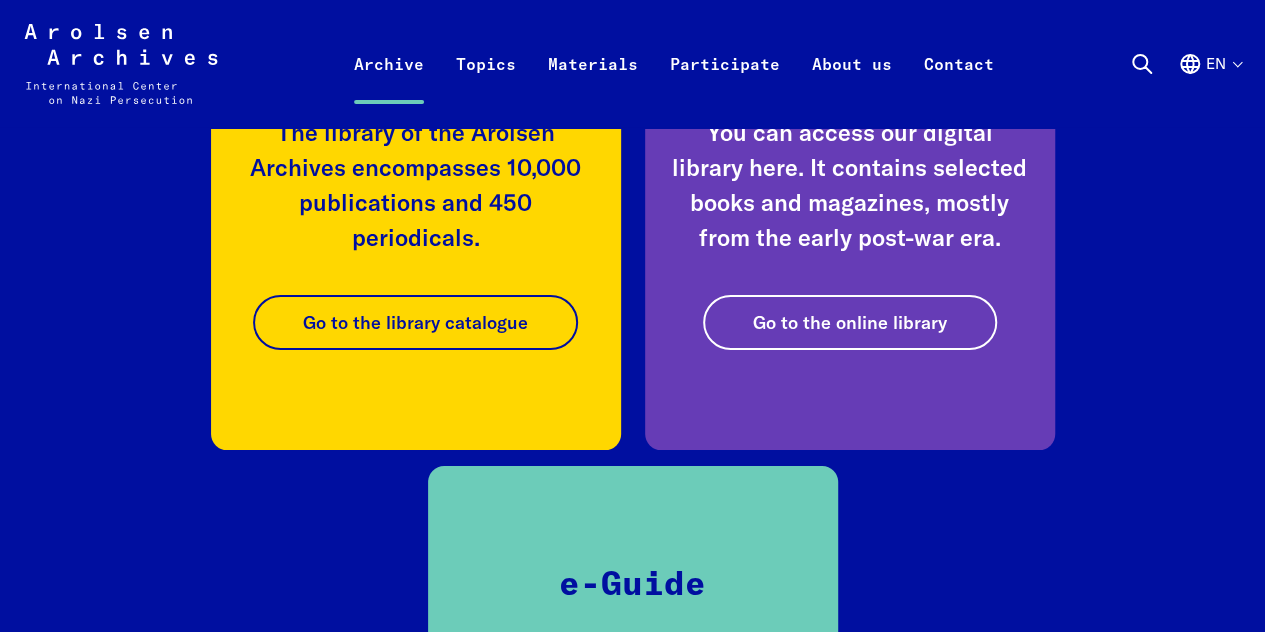 scroll, scrollTop: 3600, scrollLeft: 0, axis: vertical 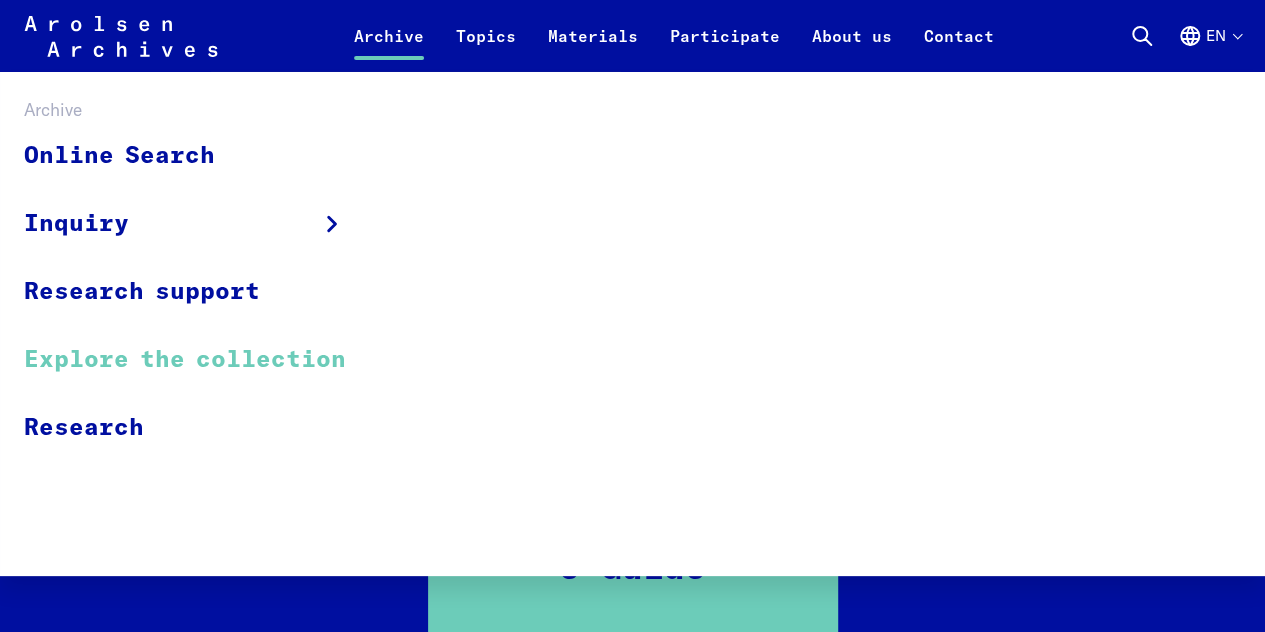 click on "Explore the collection" at bounding box center (198, 360) 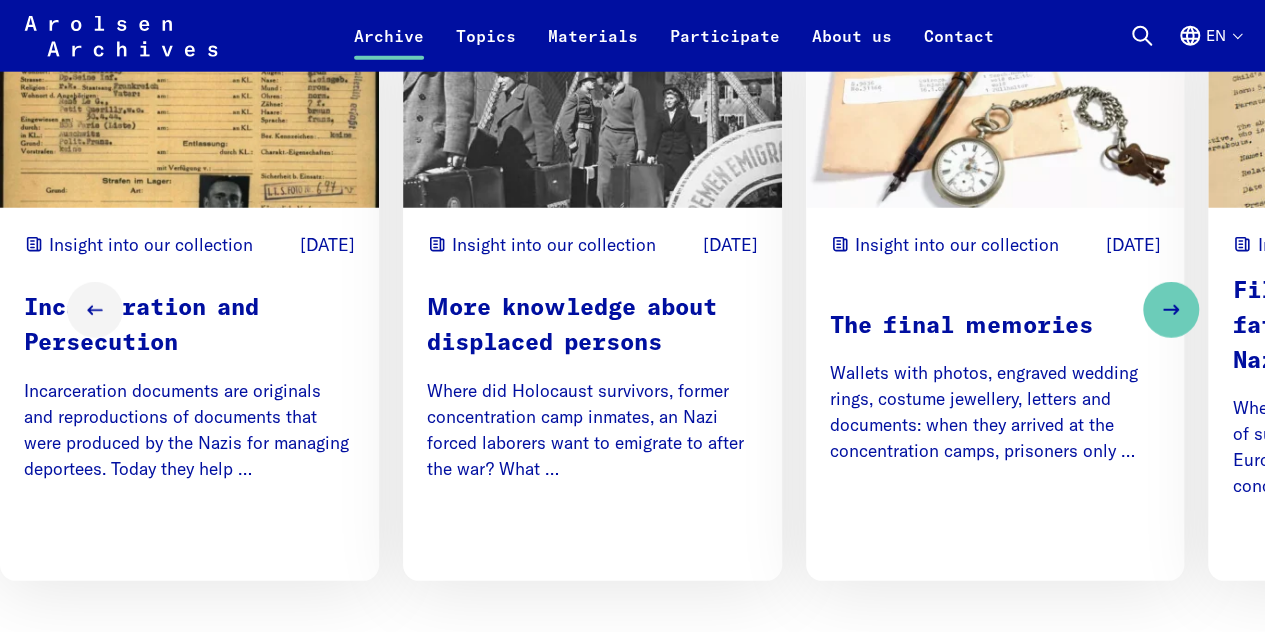scroll, scrollTop: 2600, scrollLeft: 0, axis: vertical 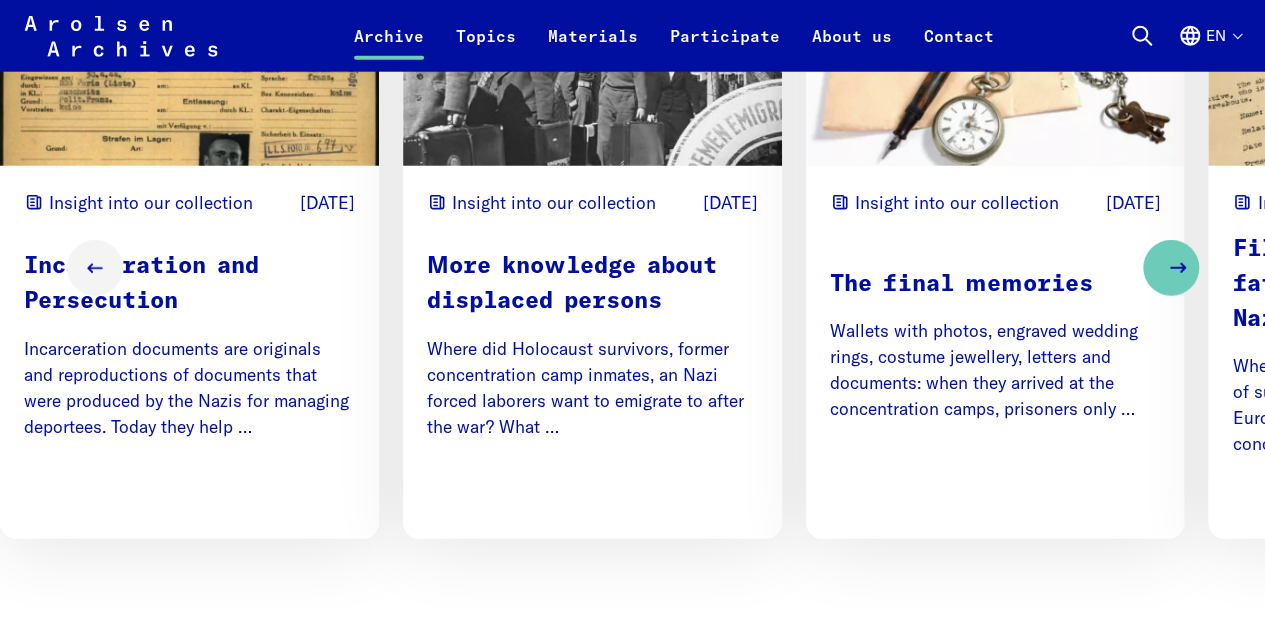 click 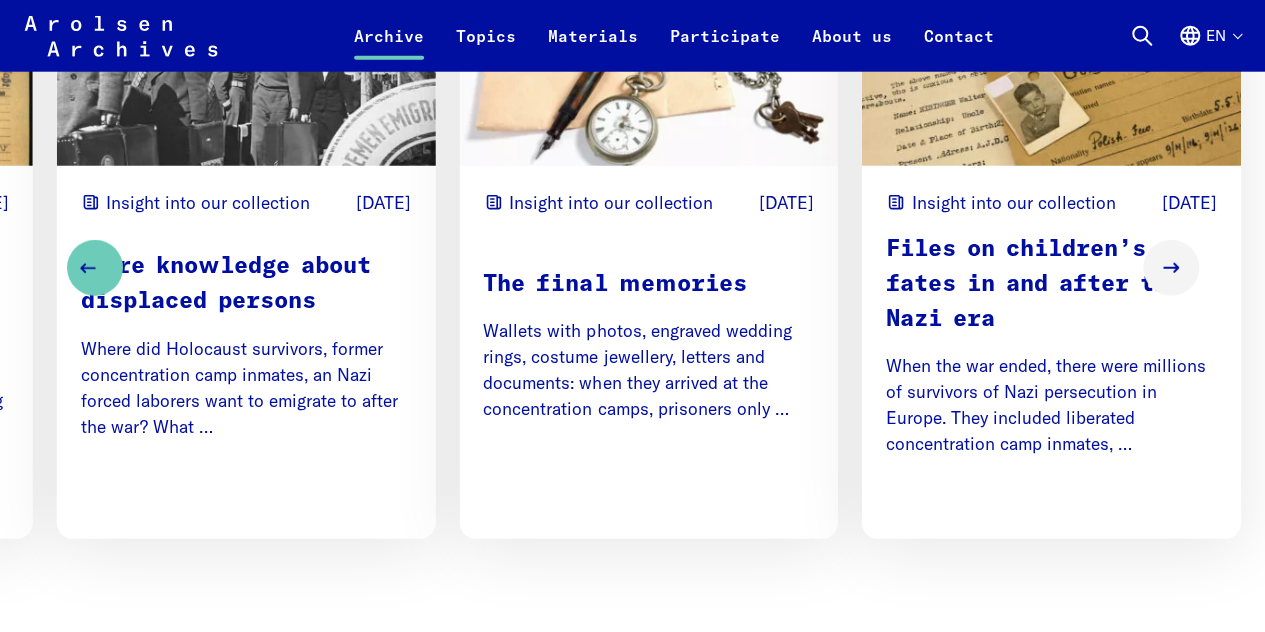 click 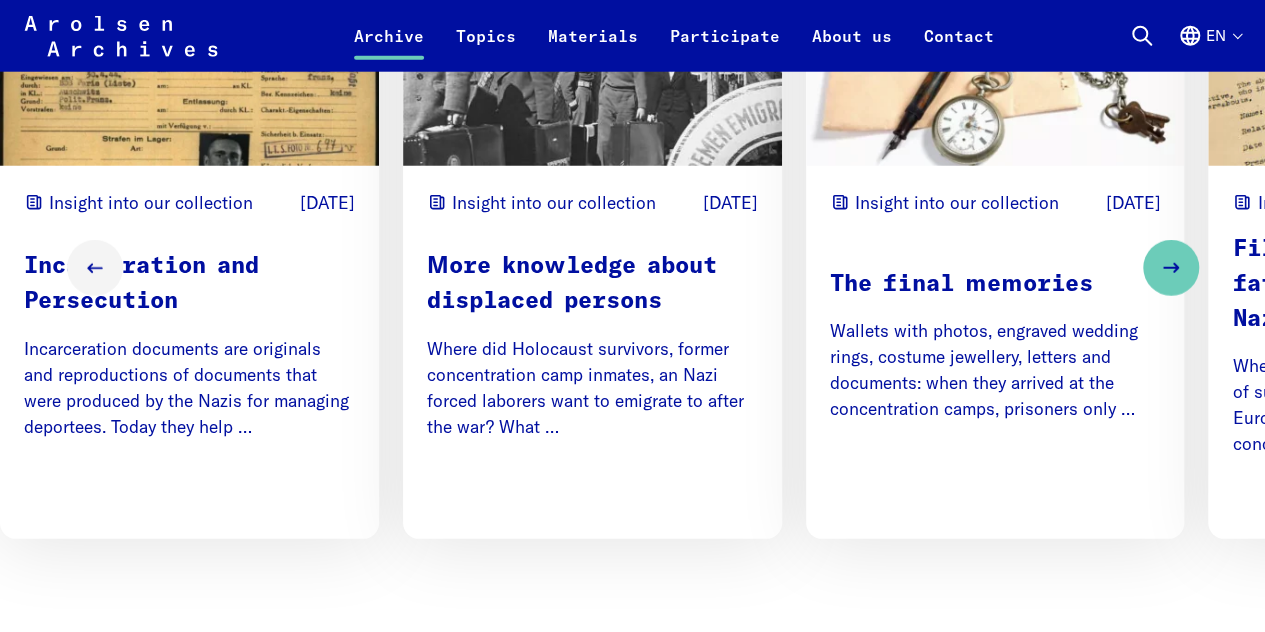 click on "Incarceration documents are originals and reproductions of documents that were produced by the Nazis for managing deportees. Today they help …" at bounding box center [189, 388] 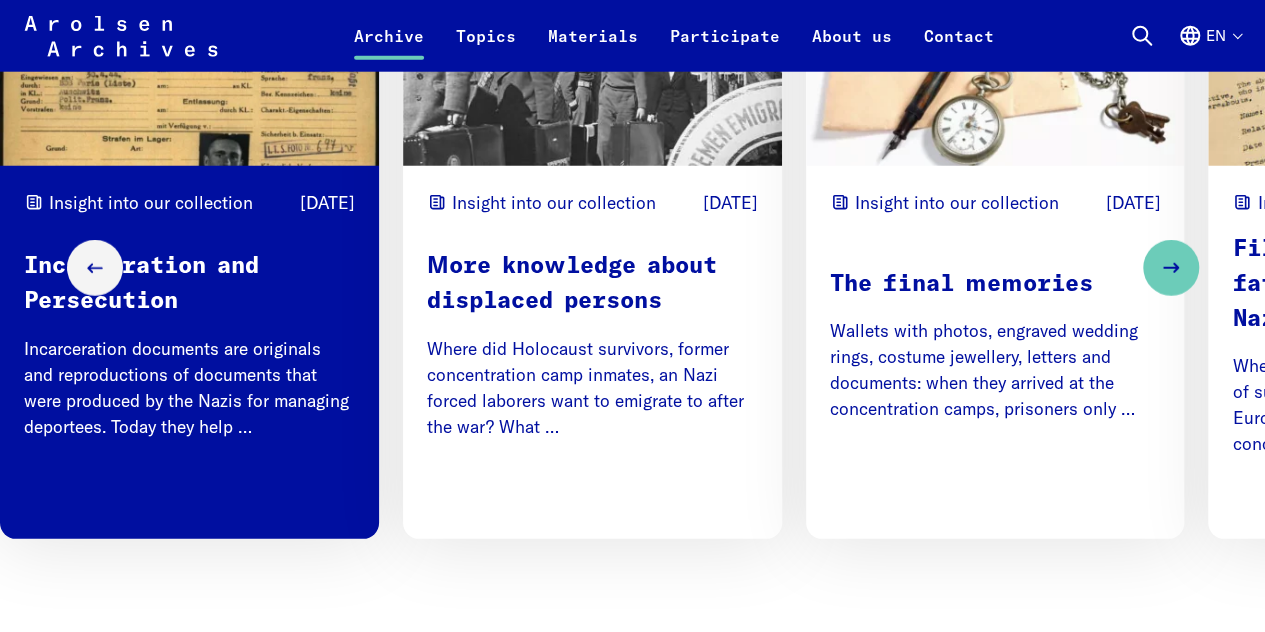 click on "Read more" at bounding box center [297, 486] 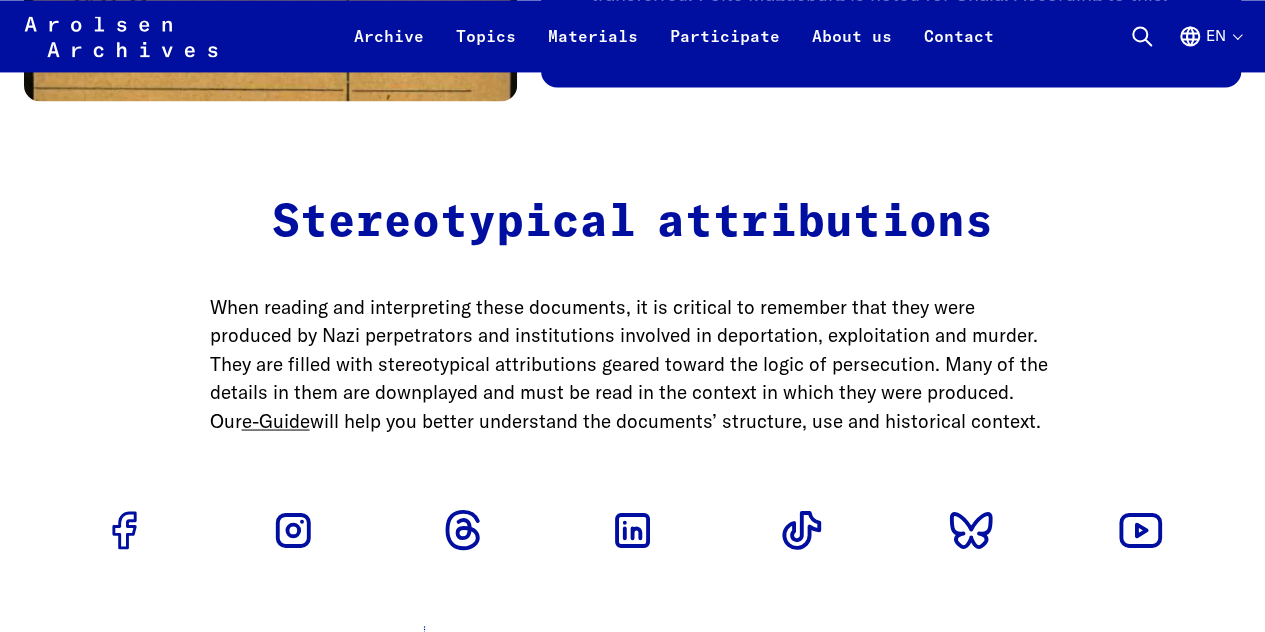 scroll, scrollTop: 4886, scrollLeft: 0, axis: vertical 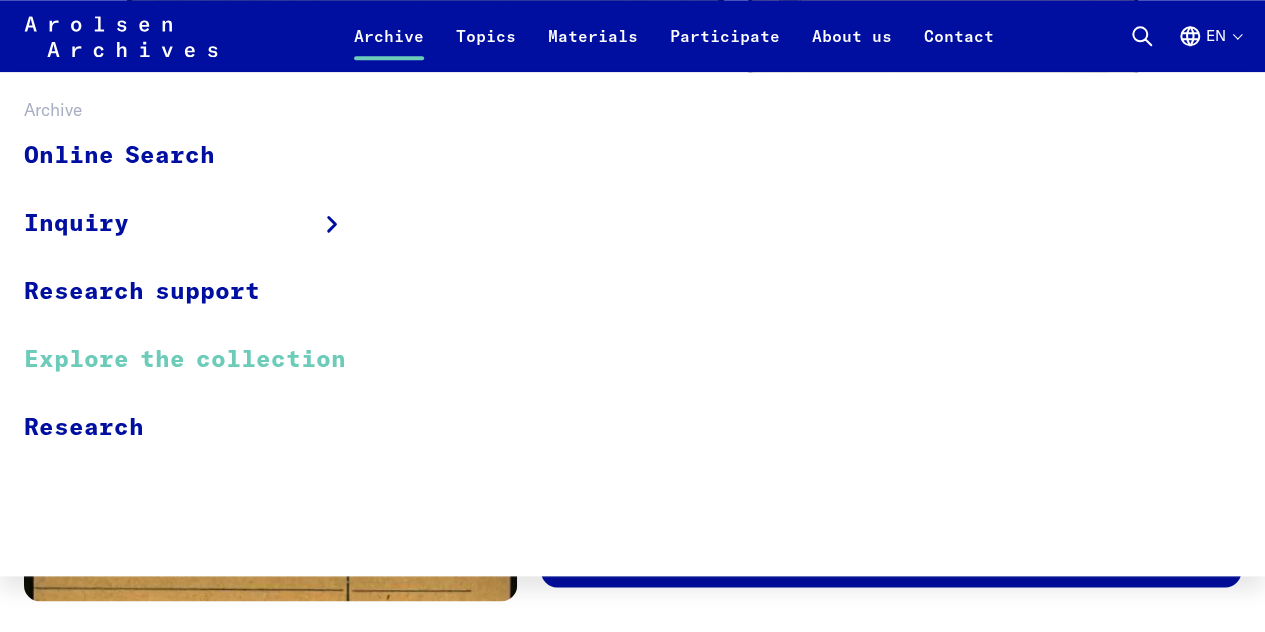 click on "Explore the collection" at bounding box center [198, 360] 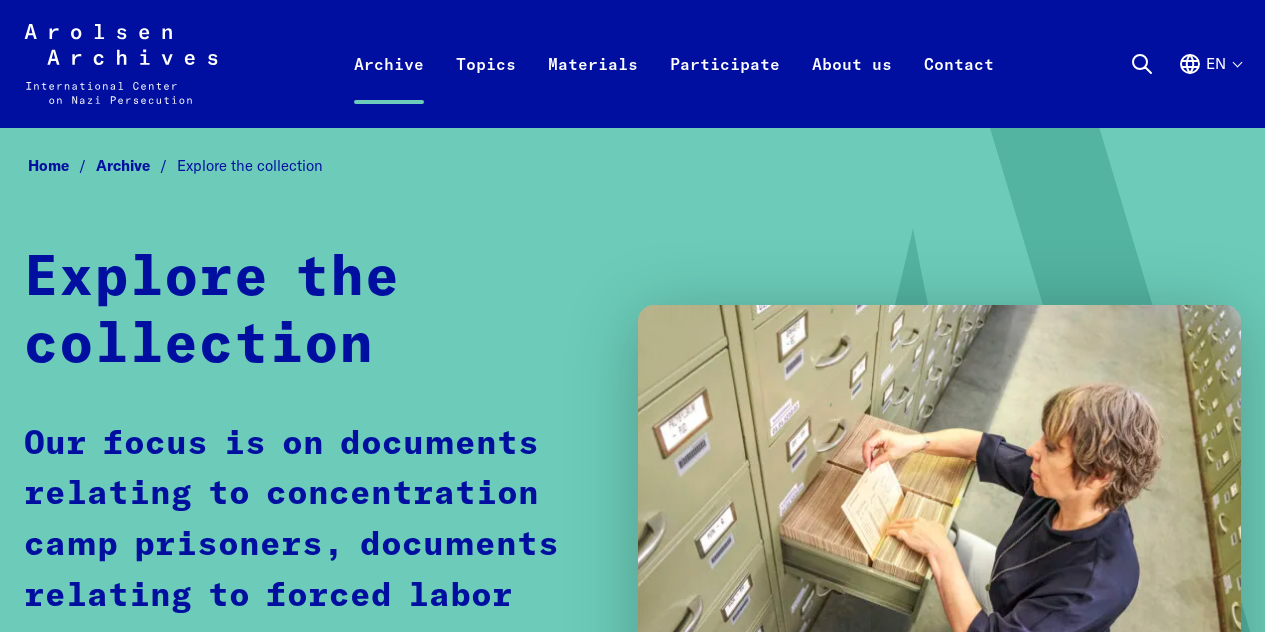 scroll, scrollTop: 0, scrollLeft: 0, axis: both 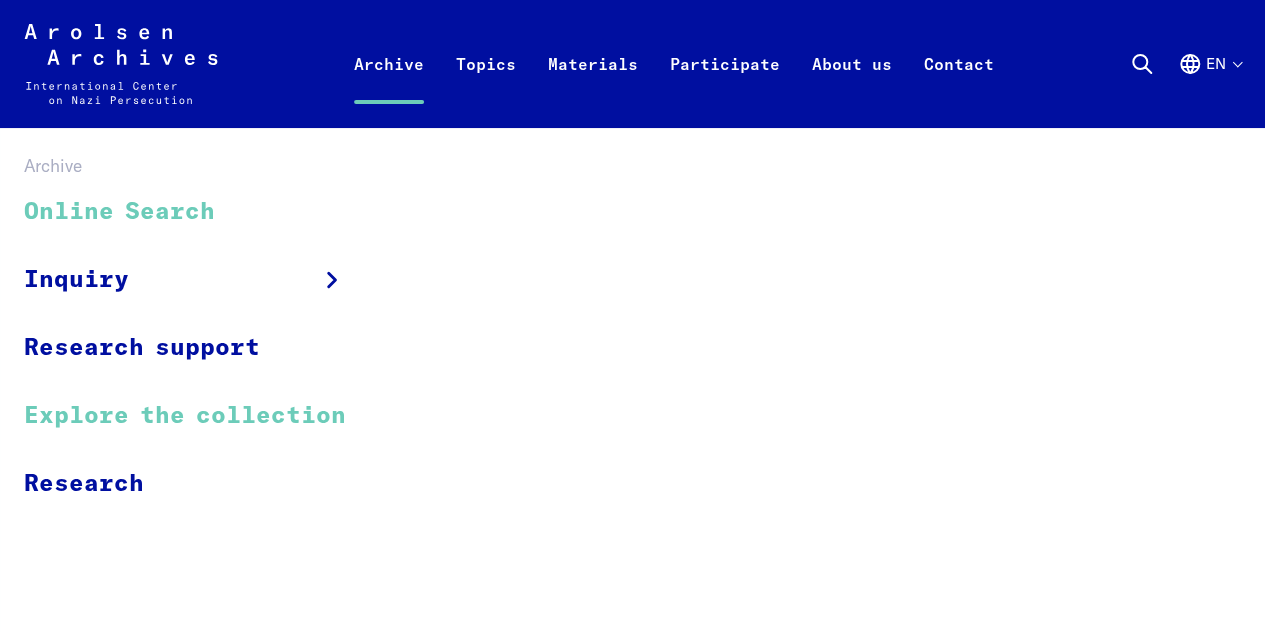 click on "Online Search" at bounding box center (198, 212) 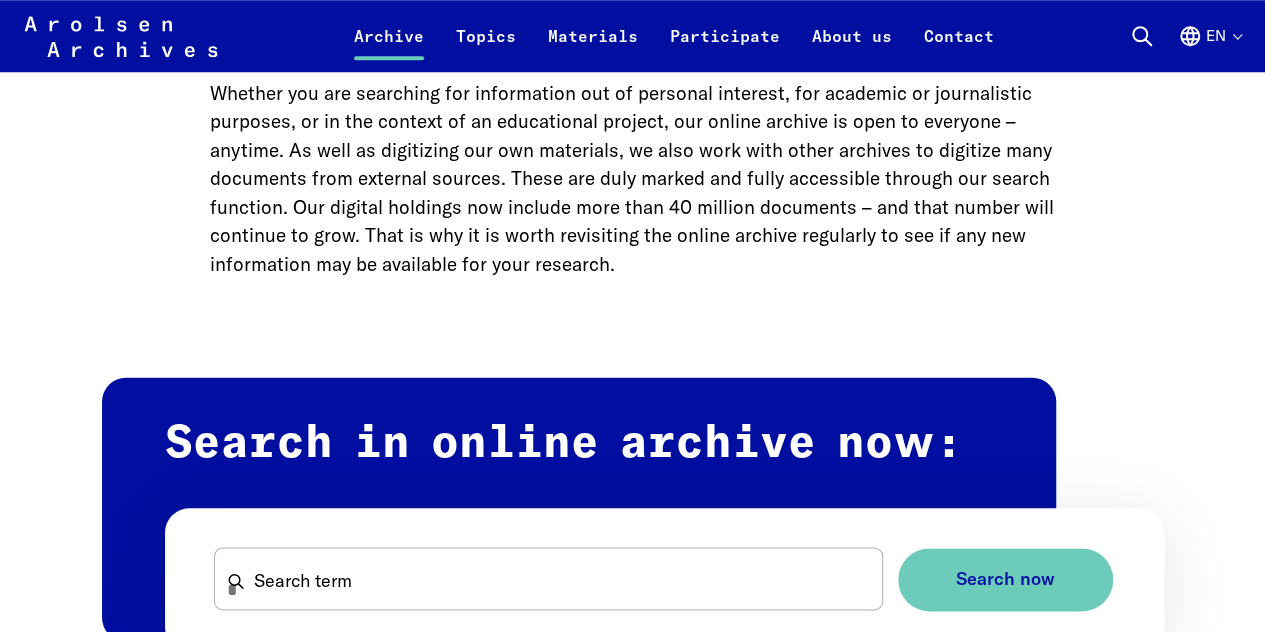 scroll, scrollTop: 1100, scrollLeft: 0, axis: vertical 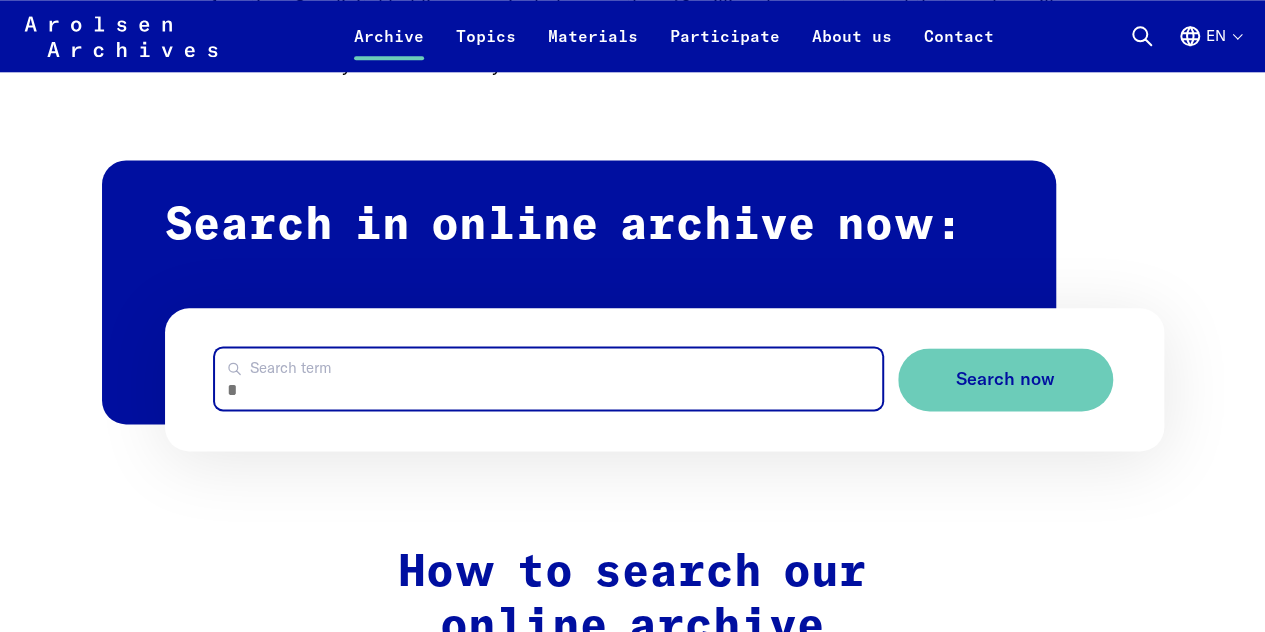 click on "Search term" at bounding box center [548, 378] 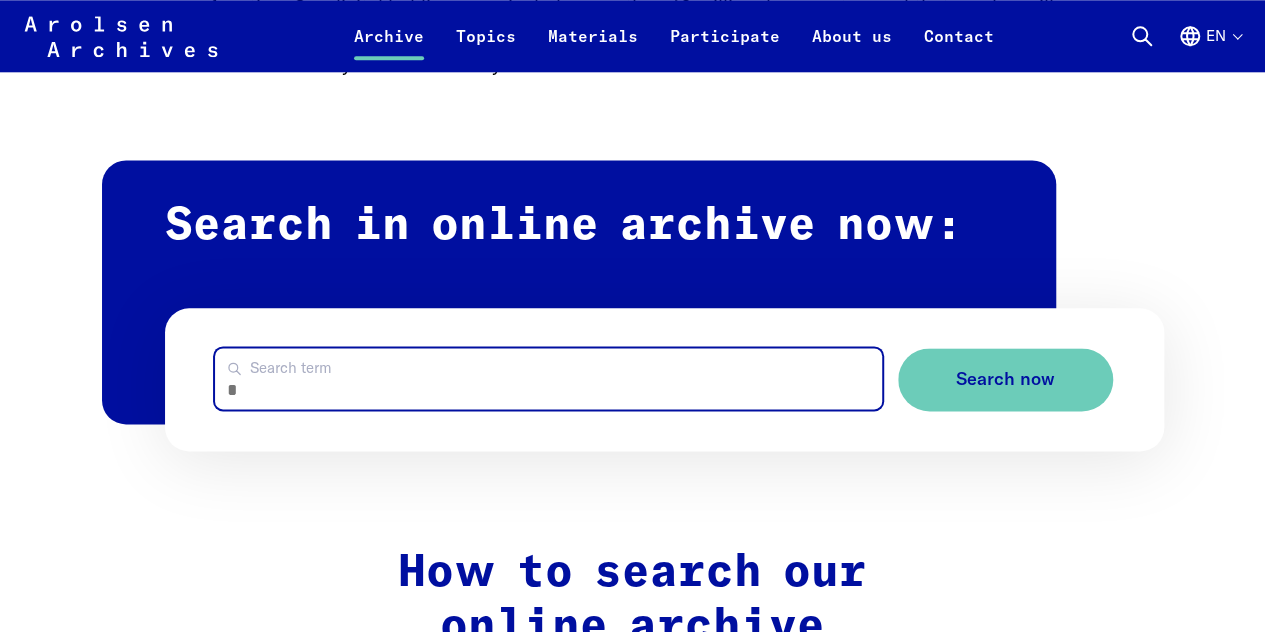 click on "Search term" at bounding box center (548, 378) 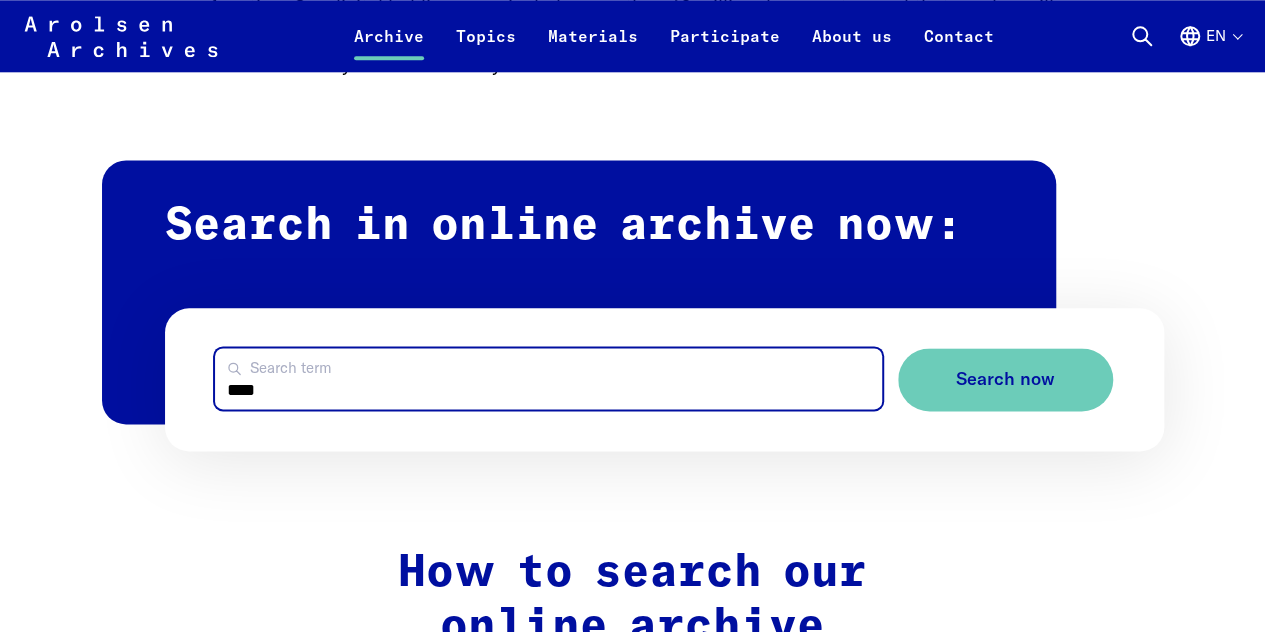 type on "****" 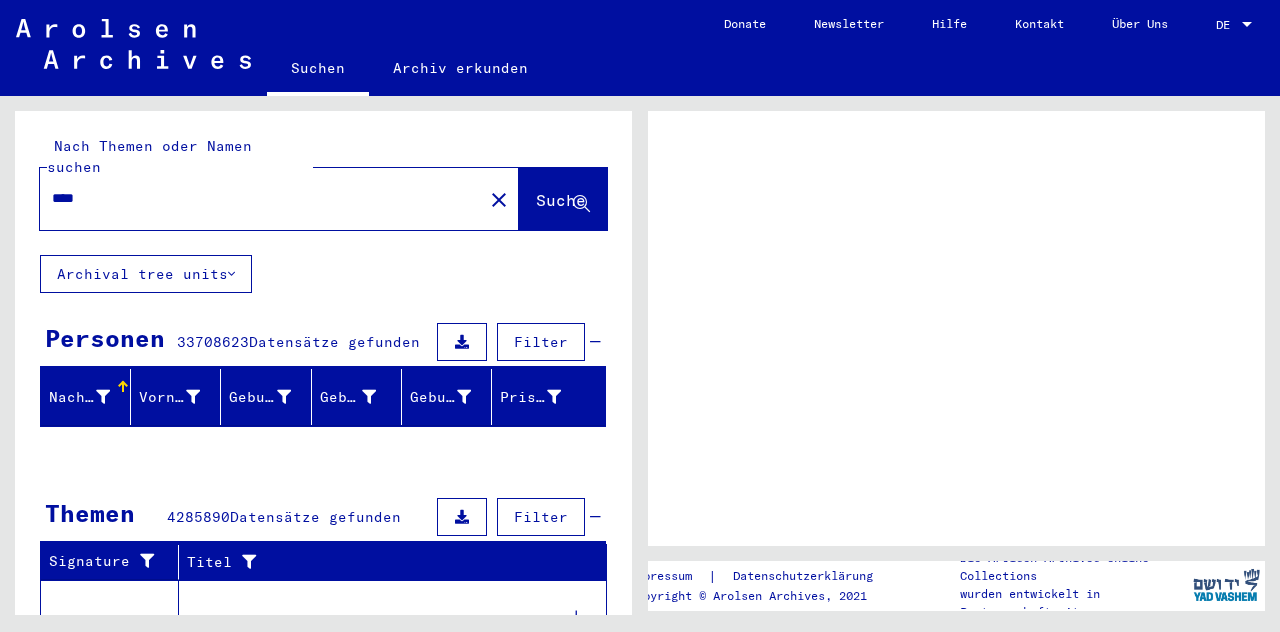 scroll, scrollTop: 0, scrollLeft: 0, axis: both 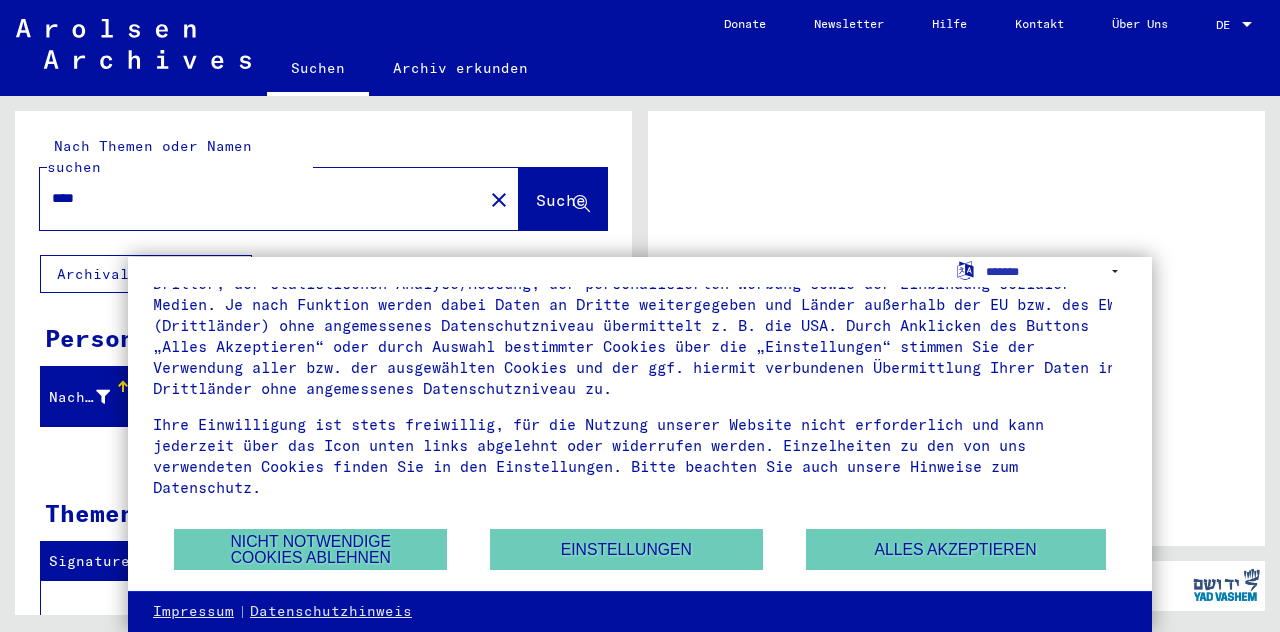 click 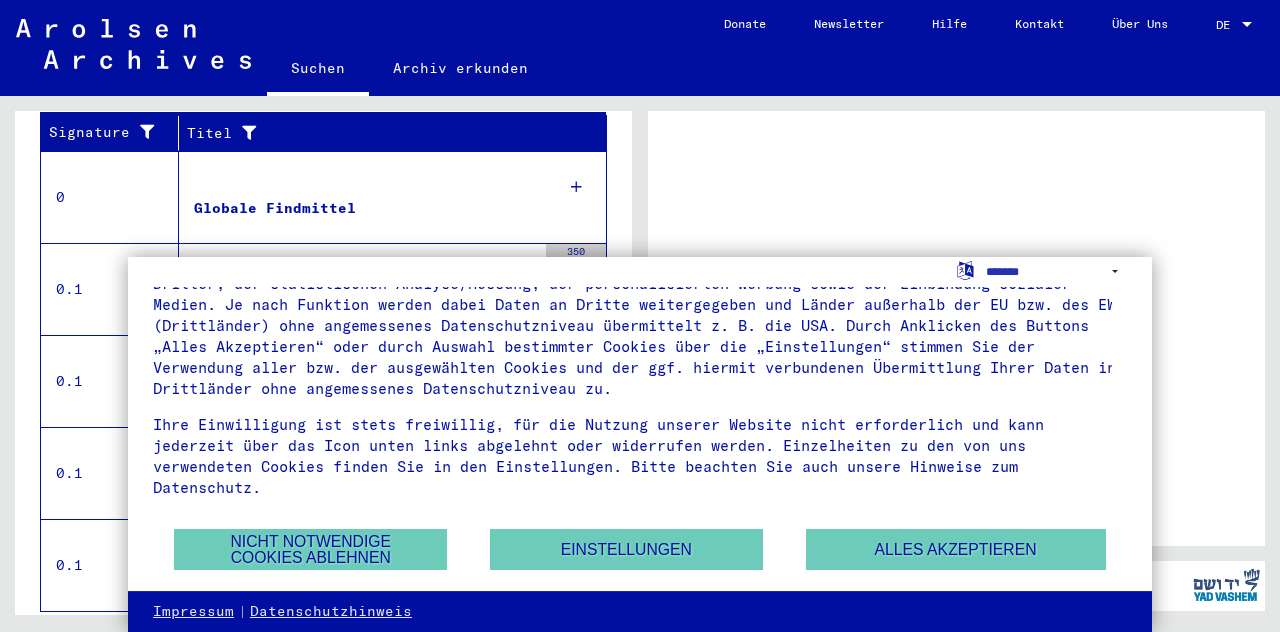 scroll, scrollTop: 456, scrollLeft: 0, axis: vertical 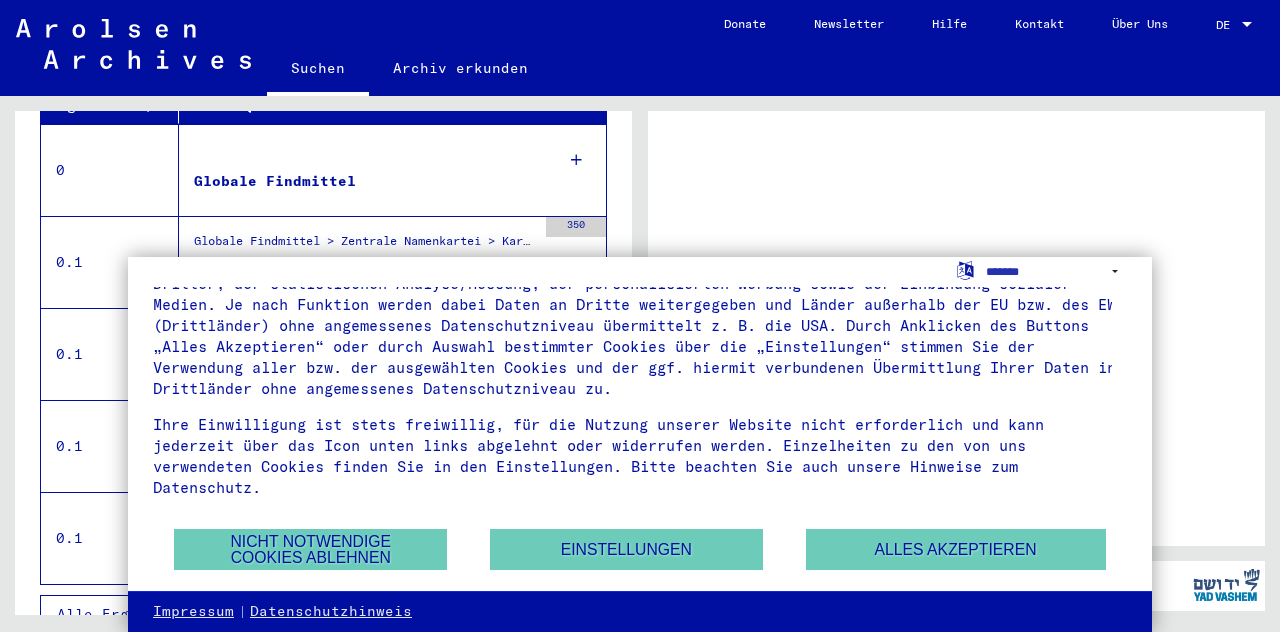 click on "Globale Findmittel > Zentrale Namenkartei > Karteikarten, die im Rahmen der sequentiellen Massendigitalisierung in      1996/97 gescannt wurden > Kartenbestand Segmente 1 und folgende" at bounding box center (365, 246) 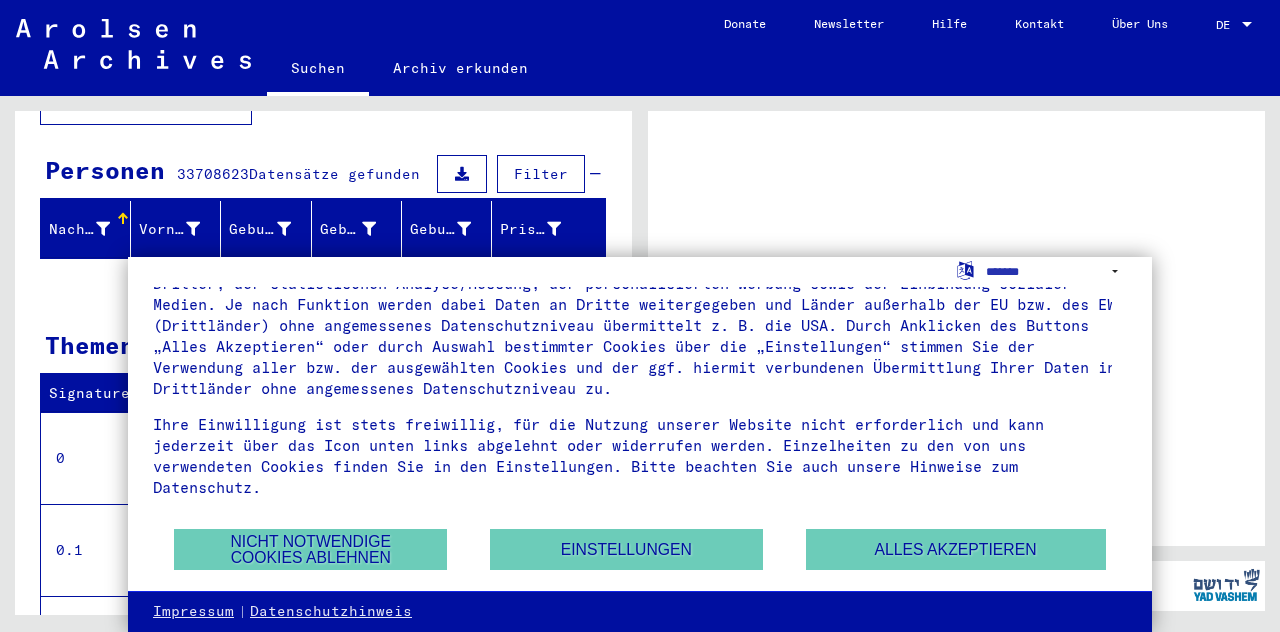 scroll, scrollTop: 200, scrollLeft: 0, axis: vertical 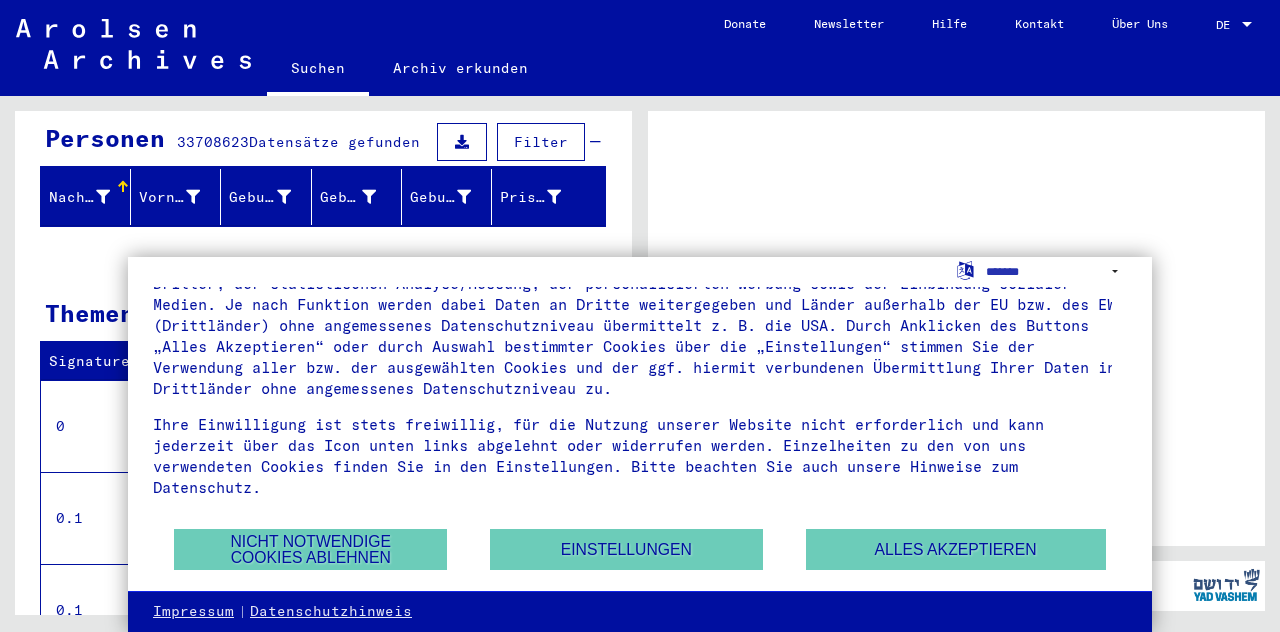 click on "Nachname" at bounding box center (79, 197) 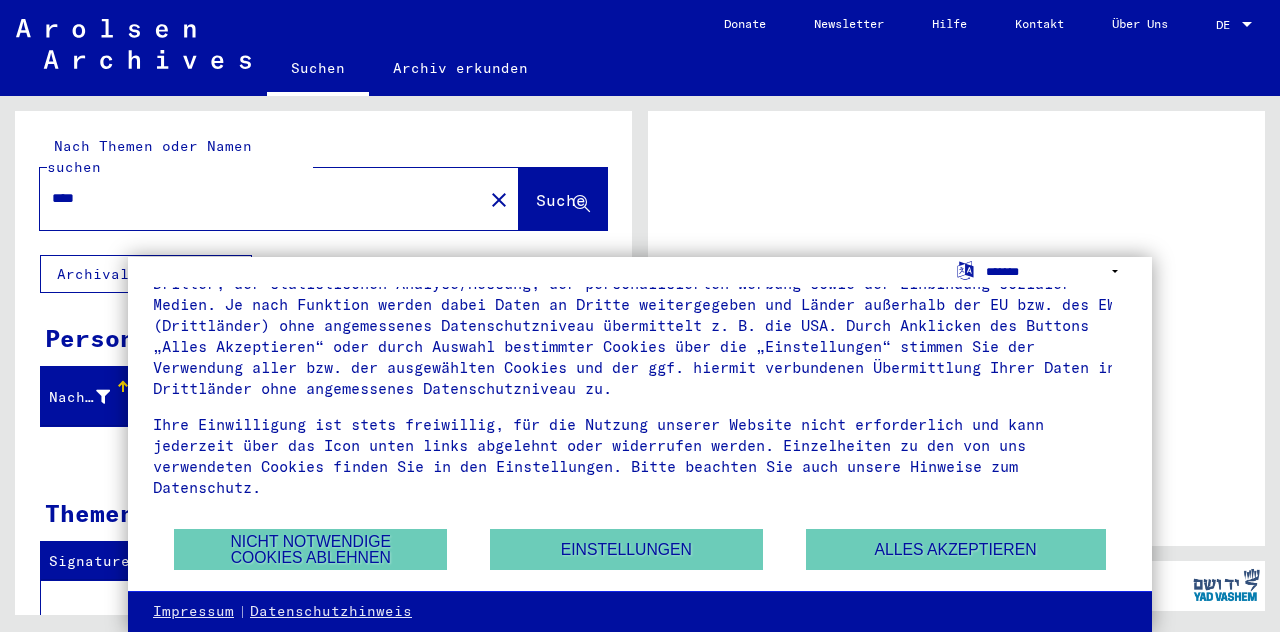 click on "**********" at bounding box center [1056, 271] 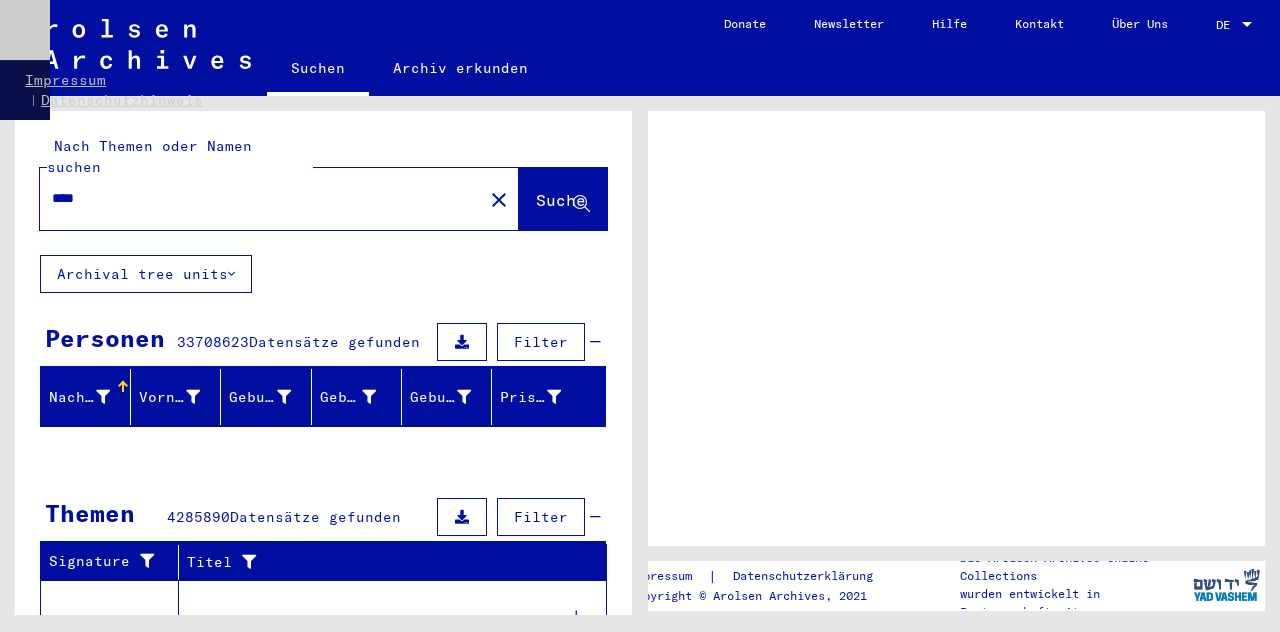 scroll, scrollTop: 210, scrollLeft: 0, axis: vertical 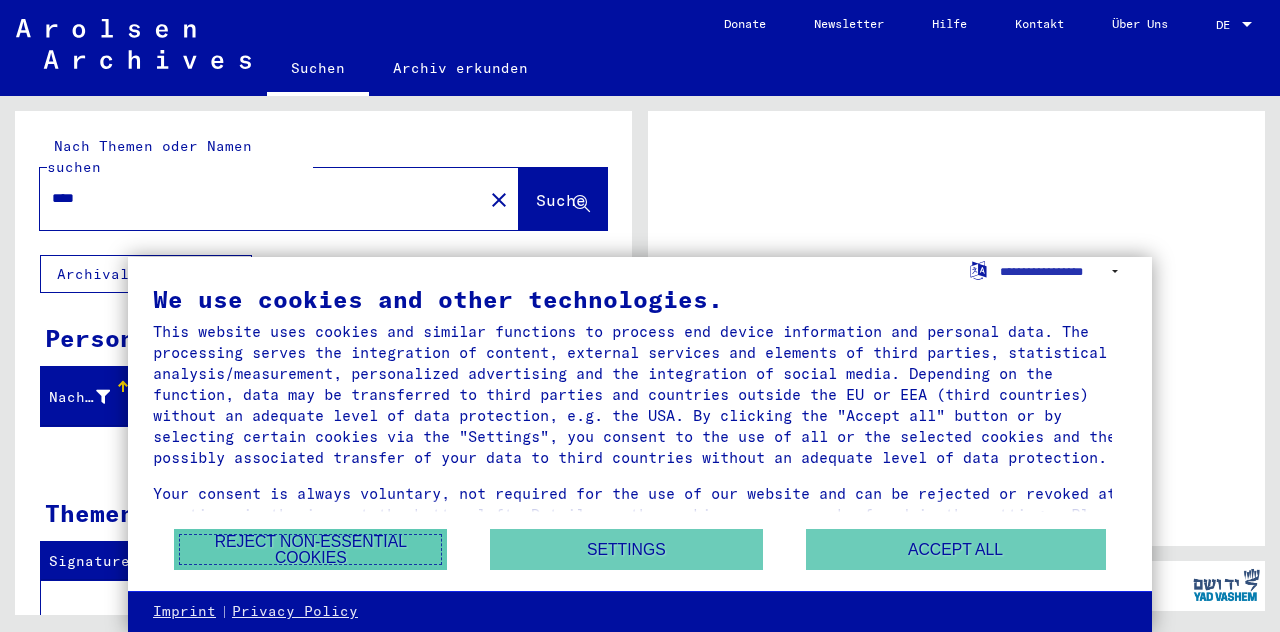 click on "Reject non-essential cookies" at bounding box center [310, 549] 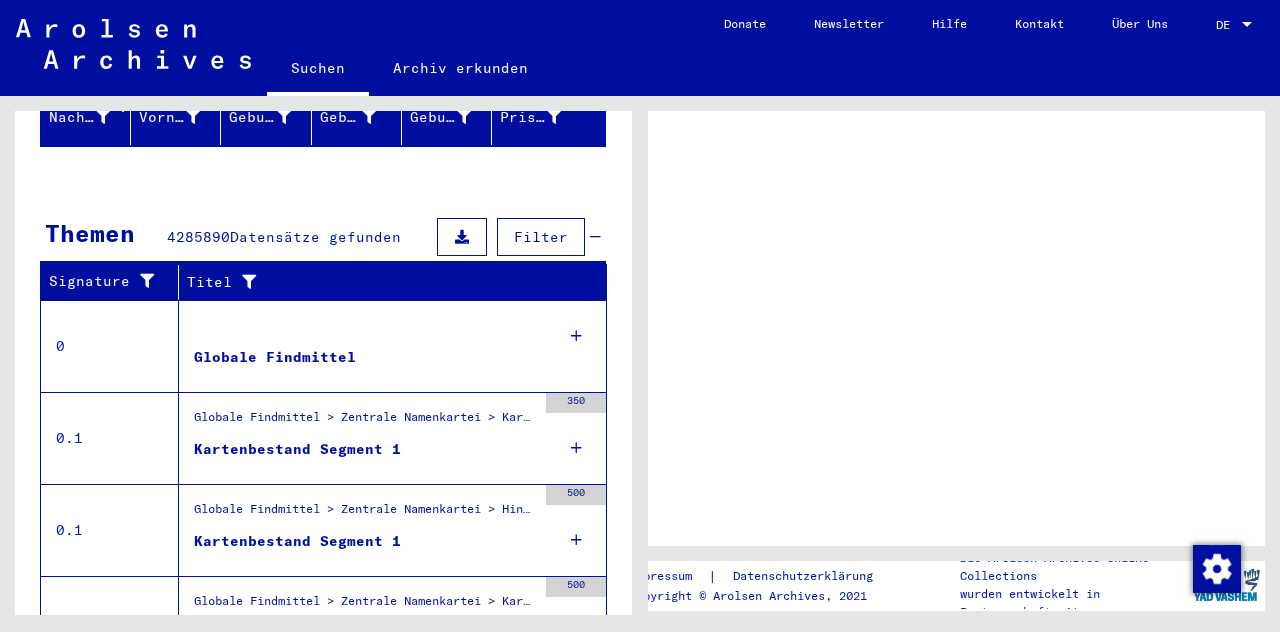 scroll, scrollTop: 0, scrollLeft: 0, axis: both 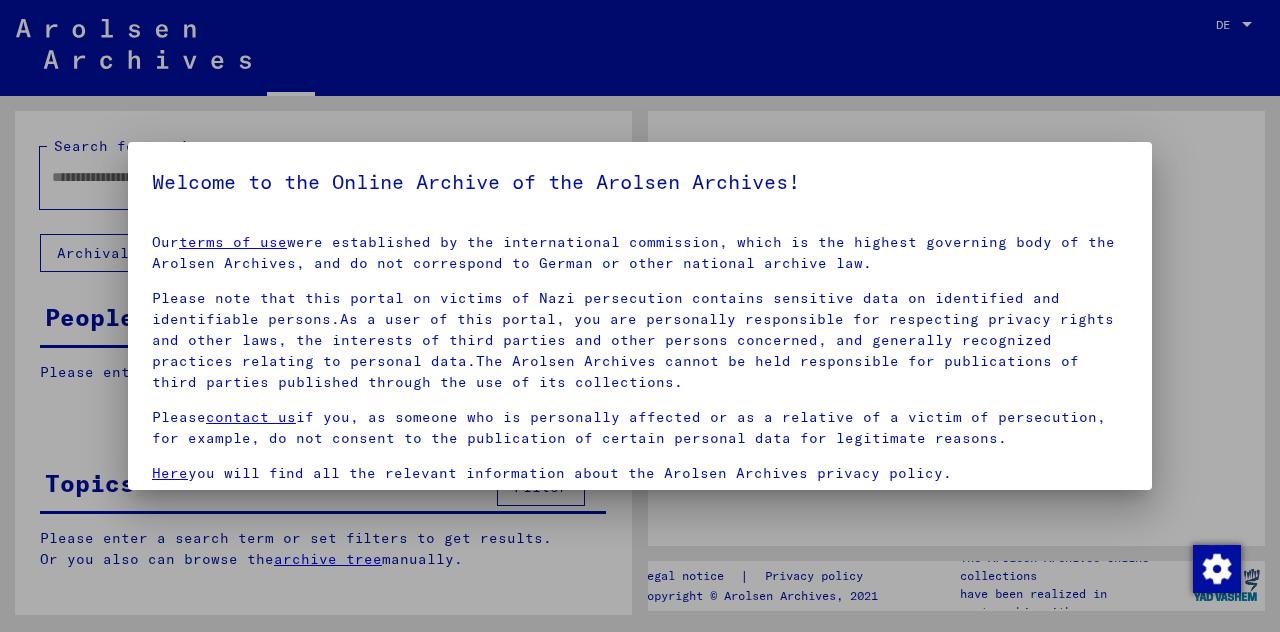 type on "****" 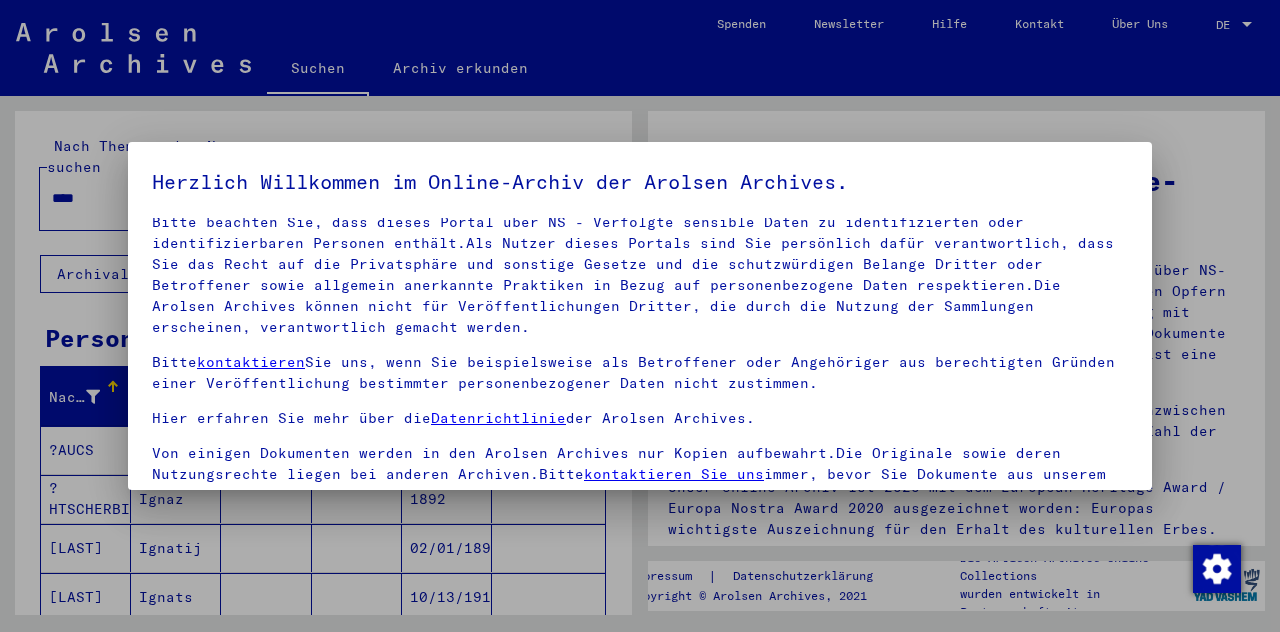 scroll, scrollTop: 134, scrollLeft: 0, axis: vertical 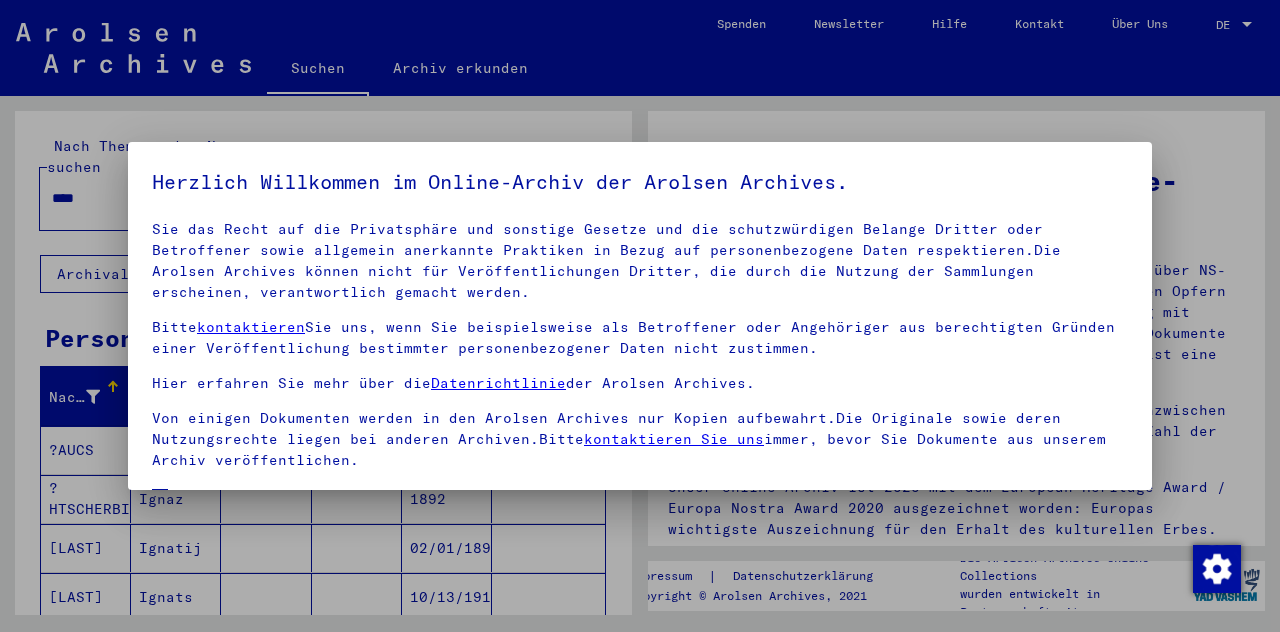click at bounding box center [160, 497] 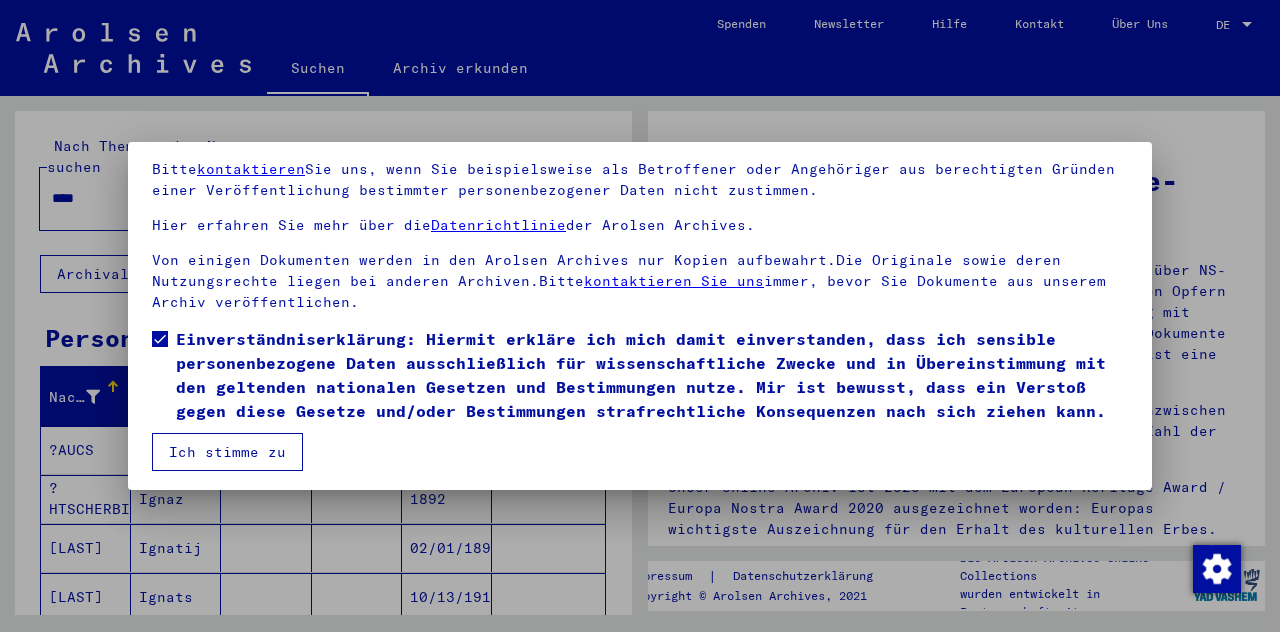 scroll, scrollTop: 162, scrollLeft: 0, axis: vertical 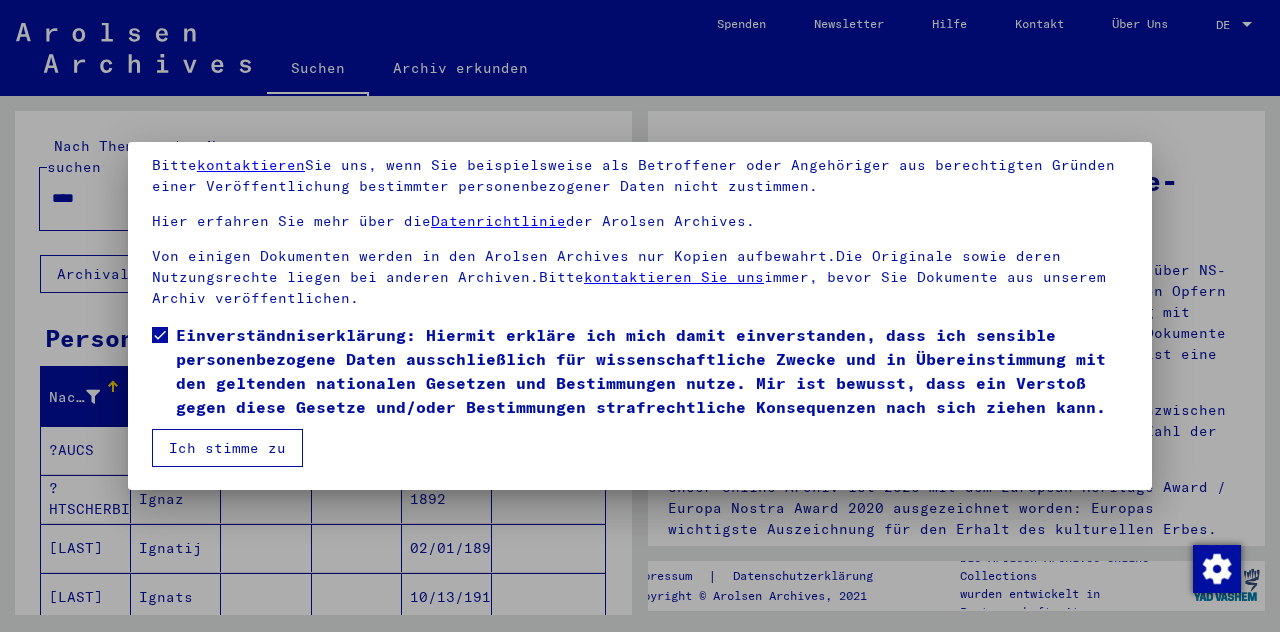 click on "Ich stimme zu" at bounding box center (227, 448) 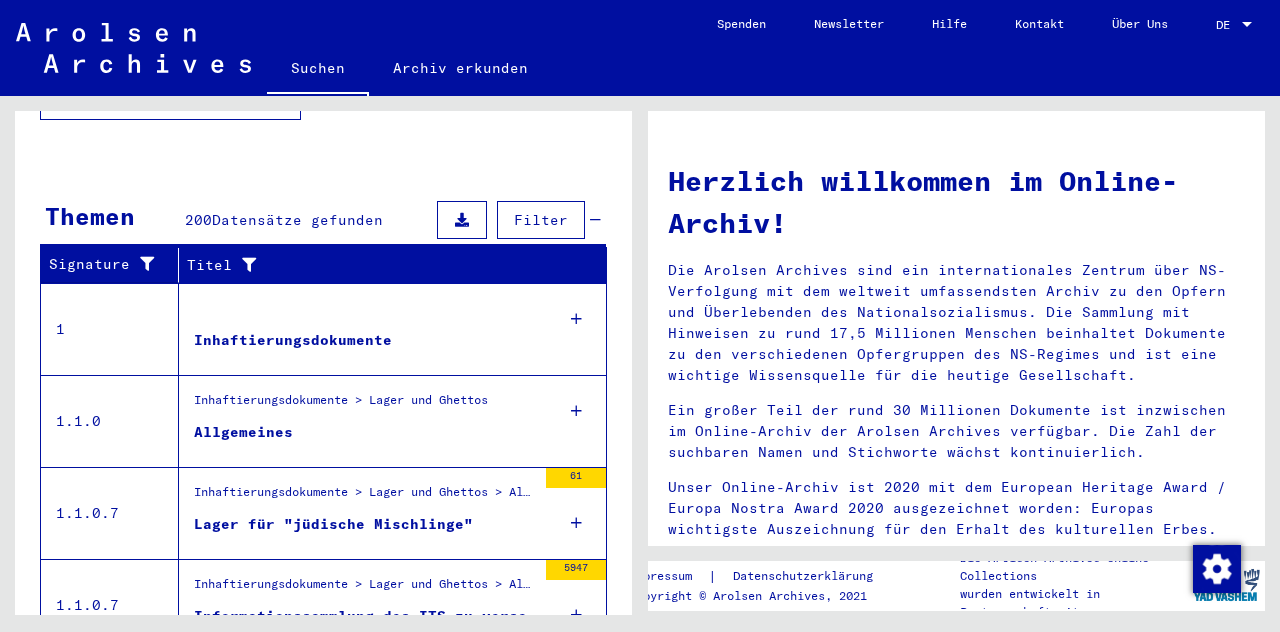 scroll, scrollTop: 757, scrollLeft: 0, axis: vertical 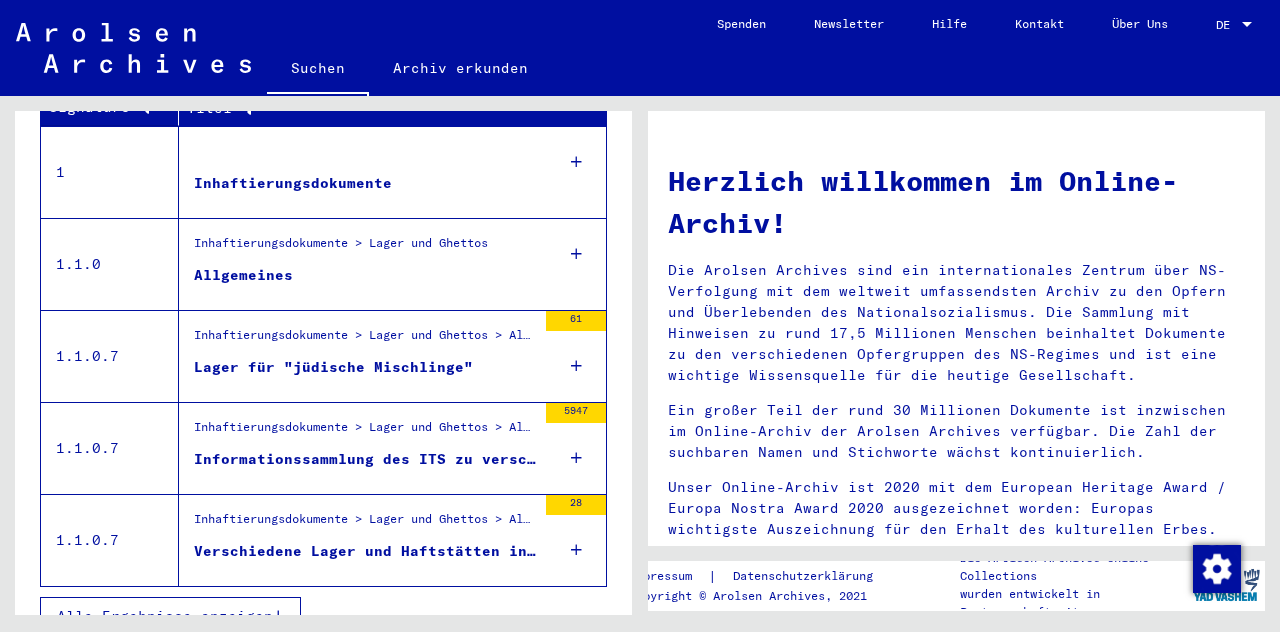 click on "5947" at bounding box center (576, 413) 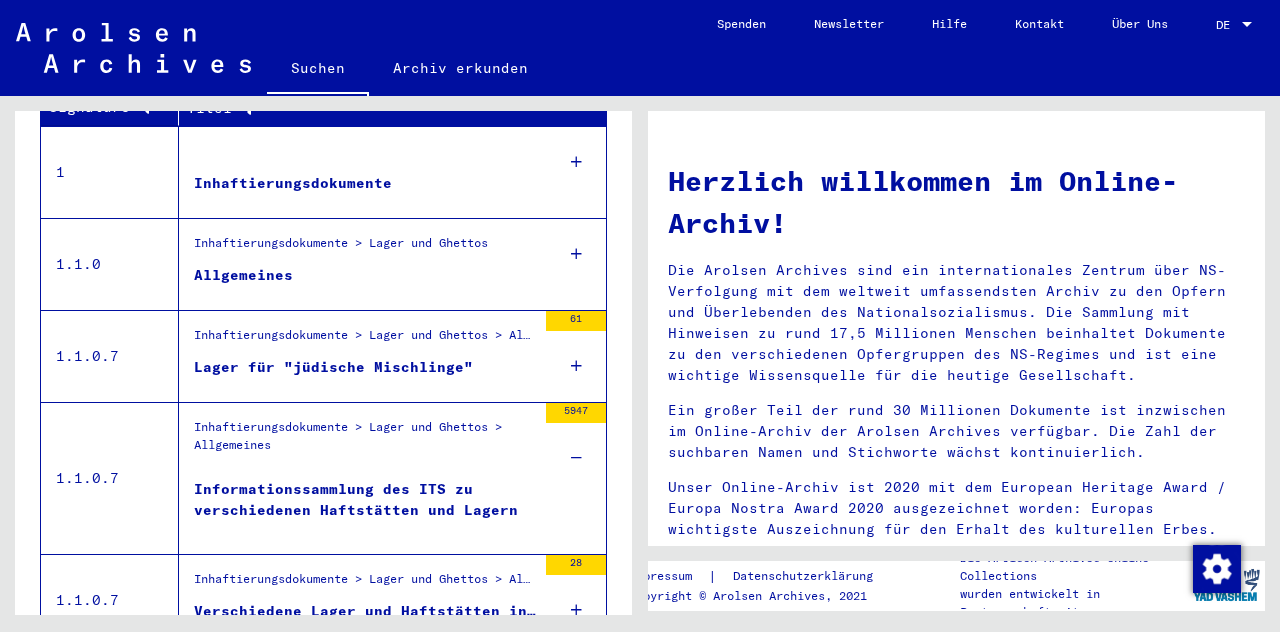 click on "Informationssammlung des ITS zu verschiedenen Haftstätten und Lagern" at bounding box center [365, 509] 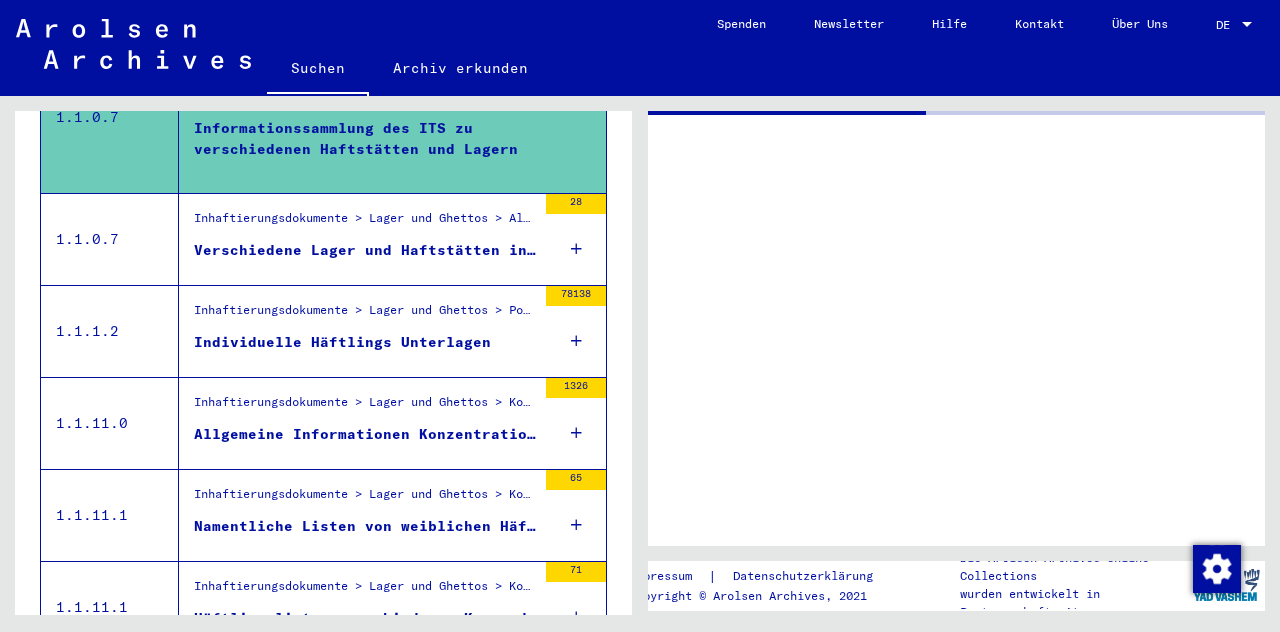 scroll, scrollTop: 399, scrollLeft: 0, axis: vertical 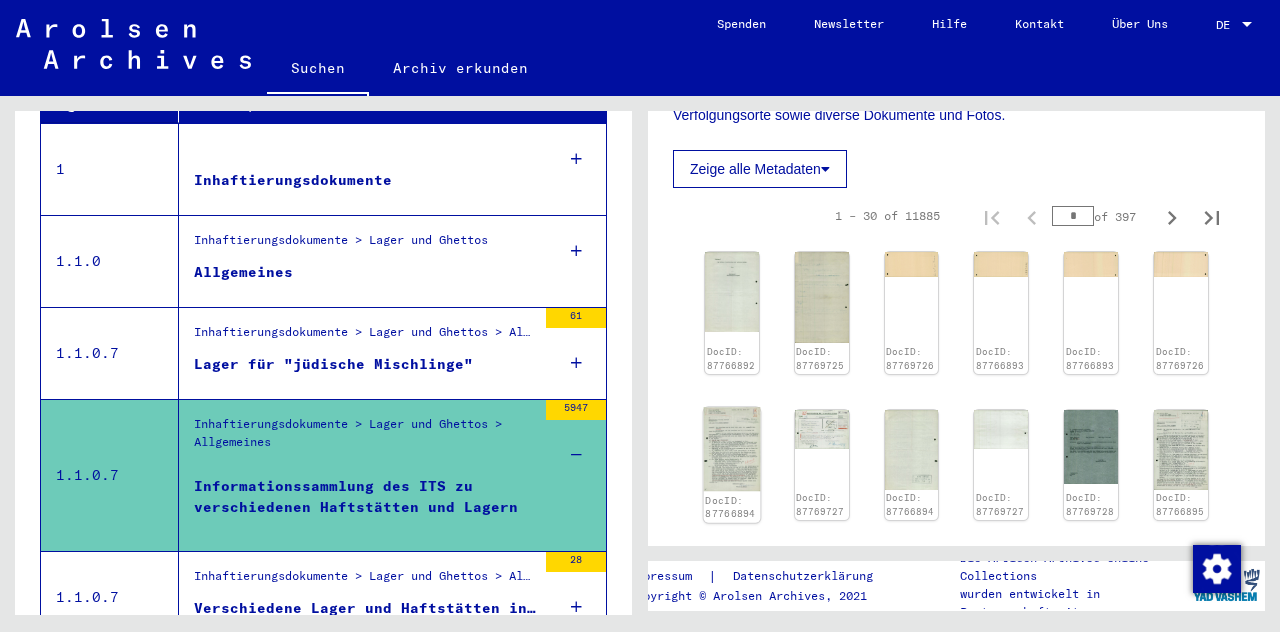 click 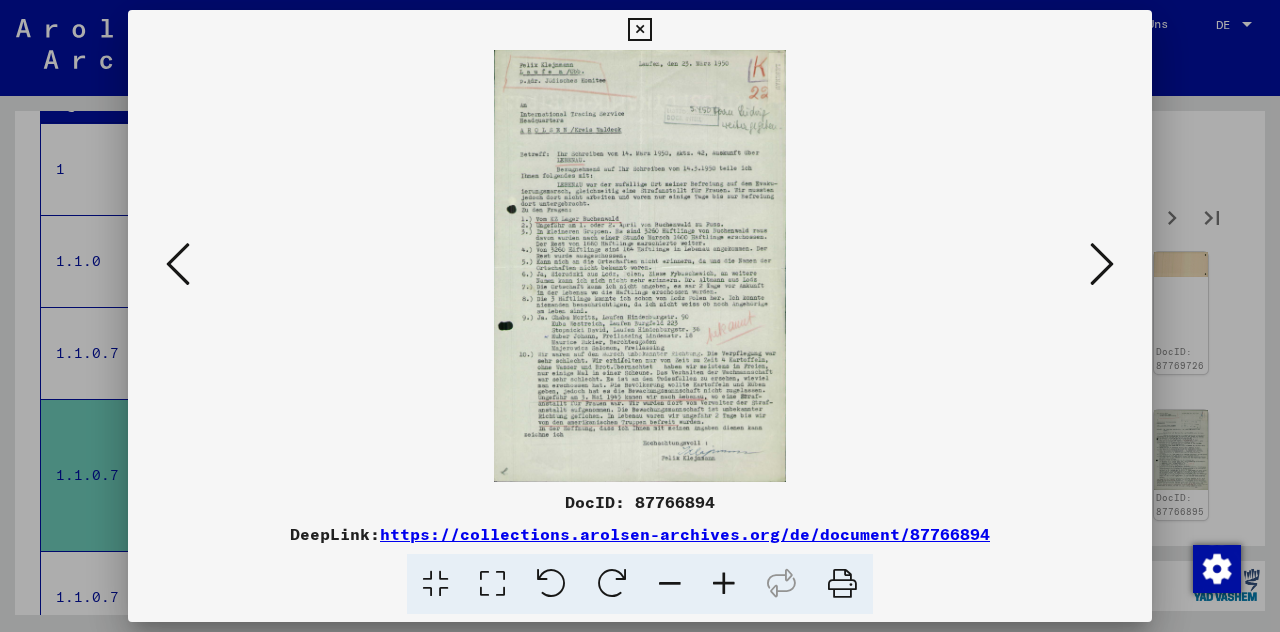 click at bounding box center [1102, 264] 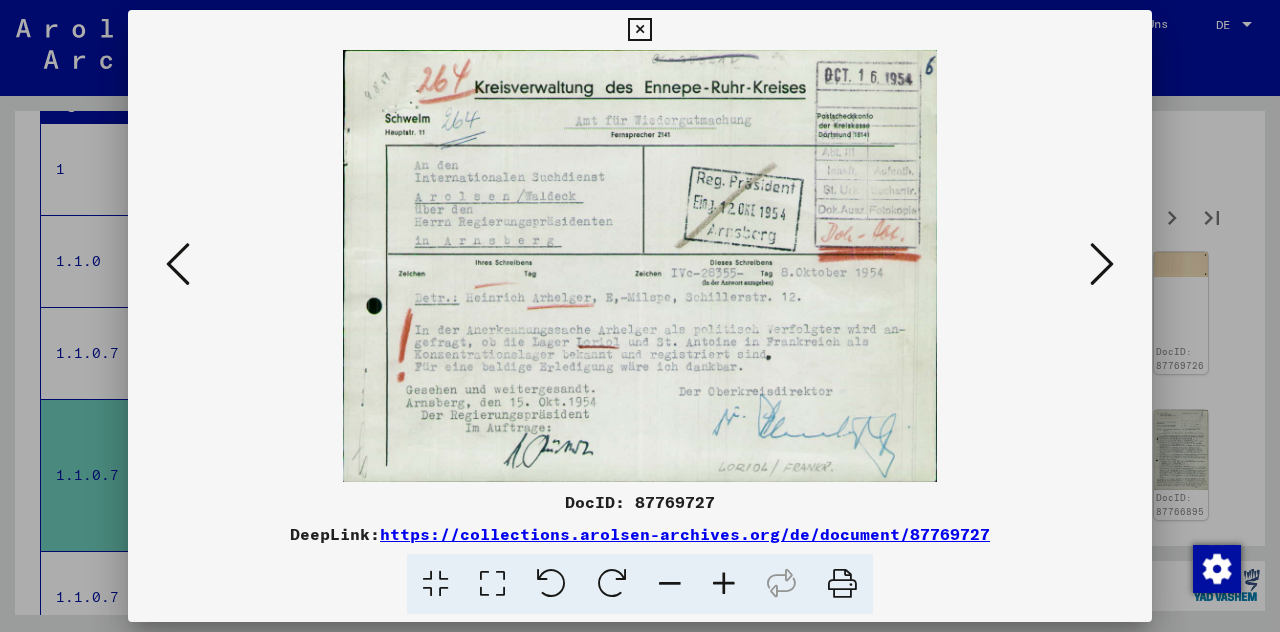 click at bounding box center (1102, 264) 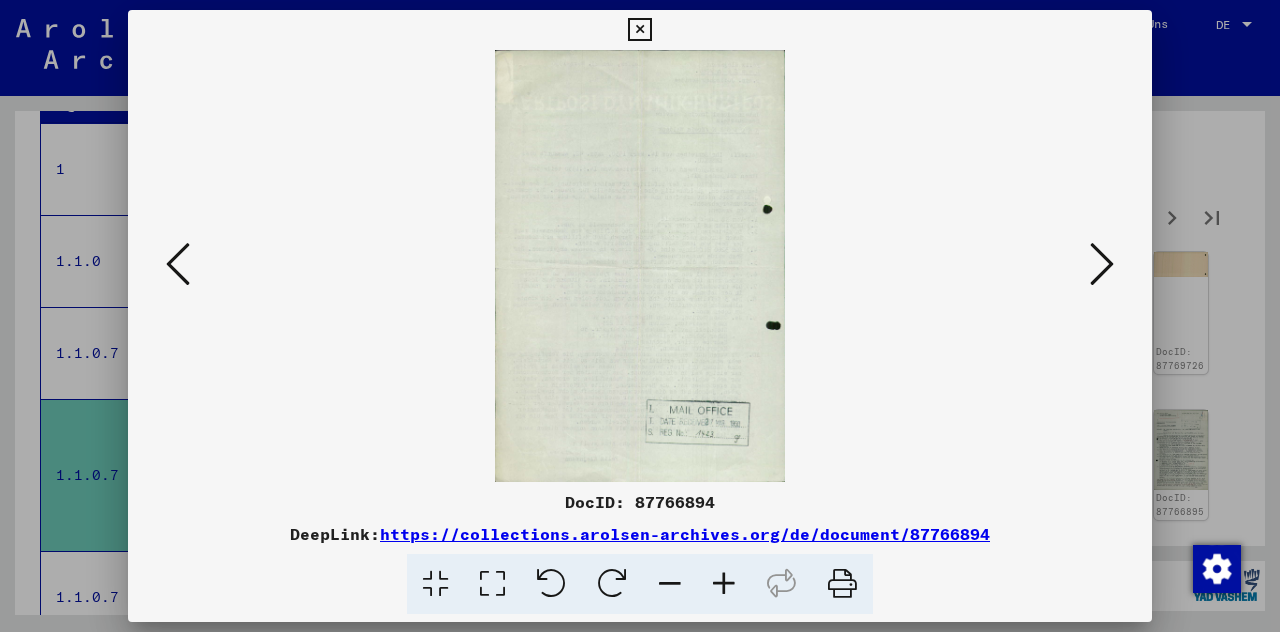 click at bounding box center [1102, 264] 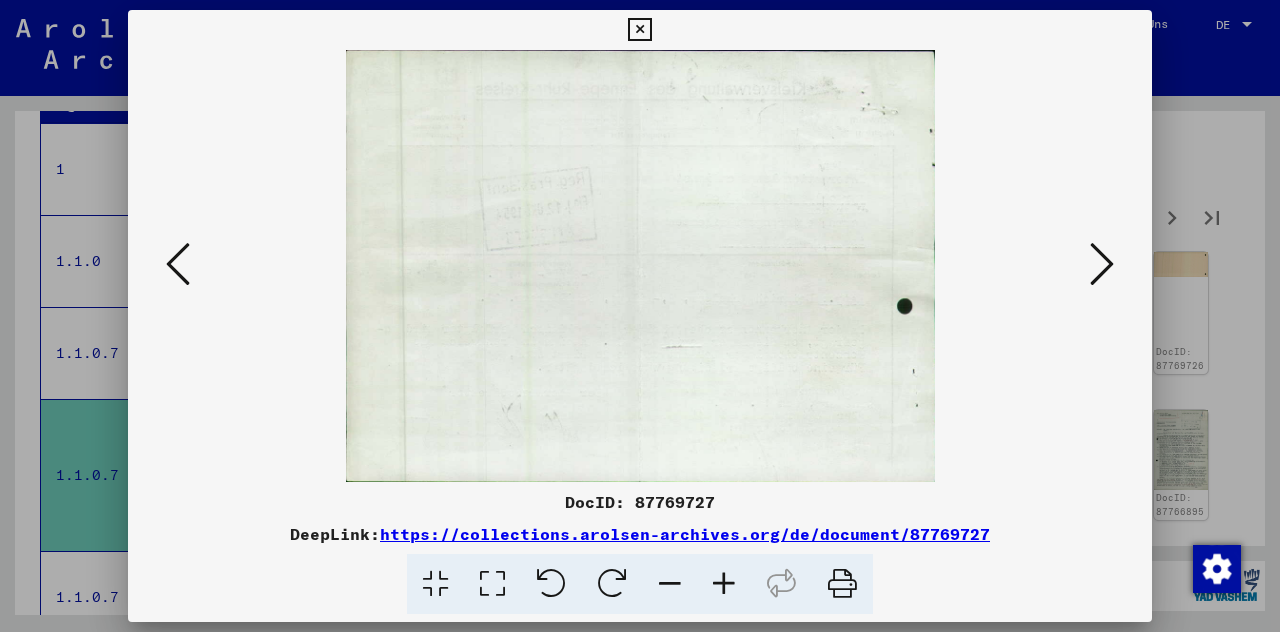 click at bounding box center (1102, 264) 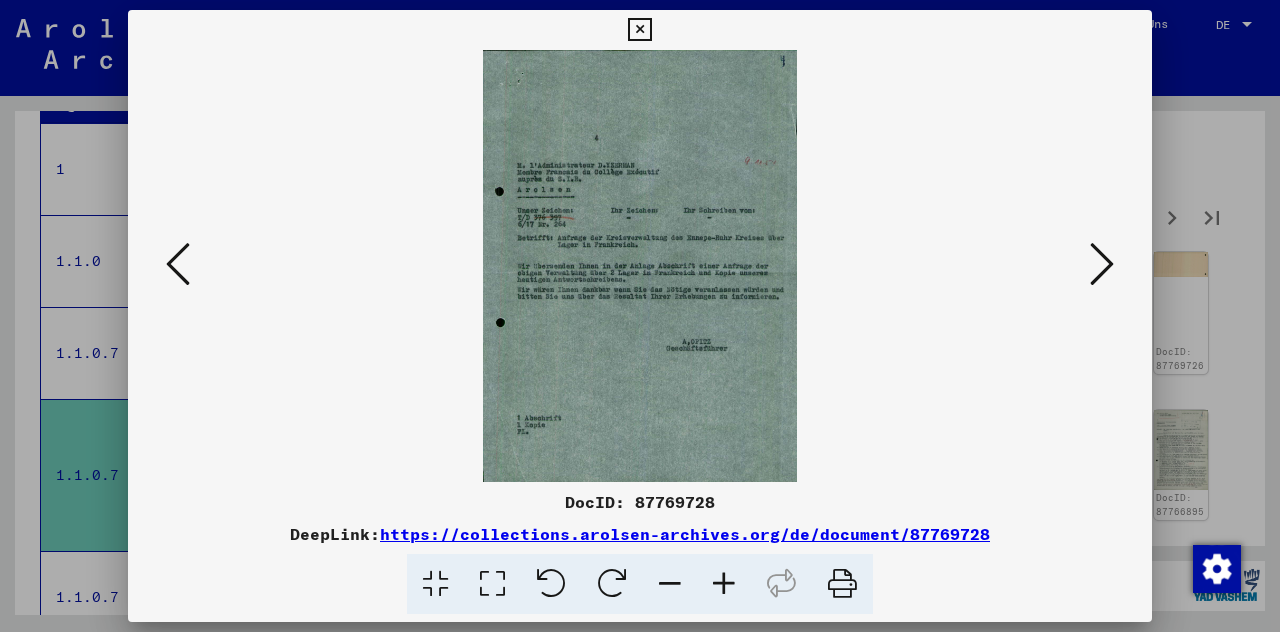 click at bounding box center (1102, 264) 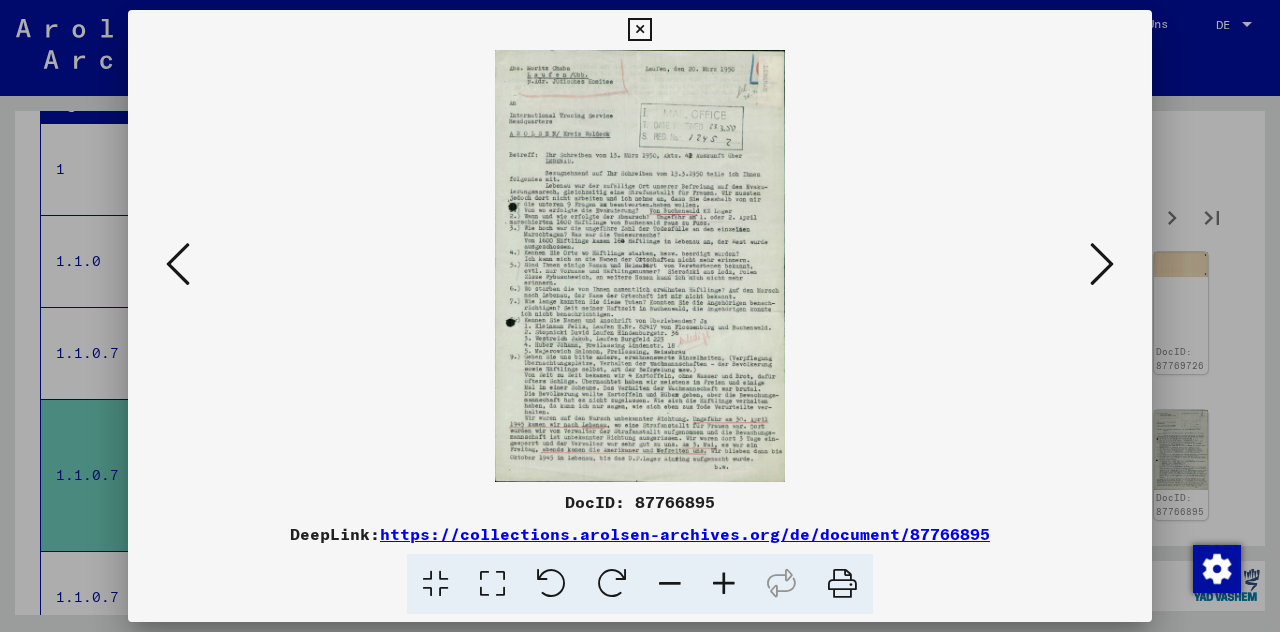 type 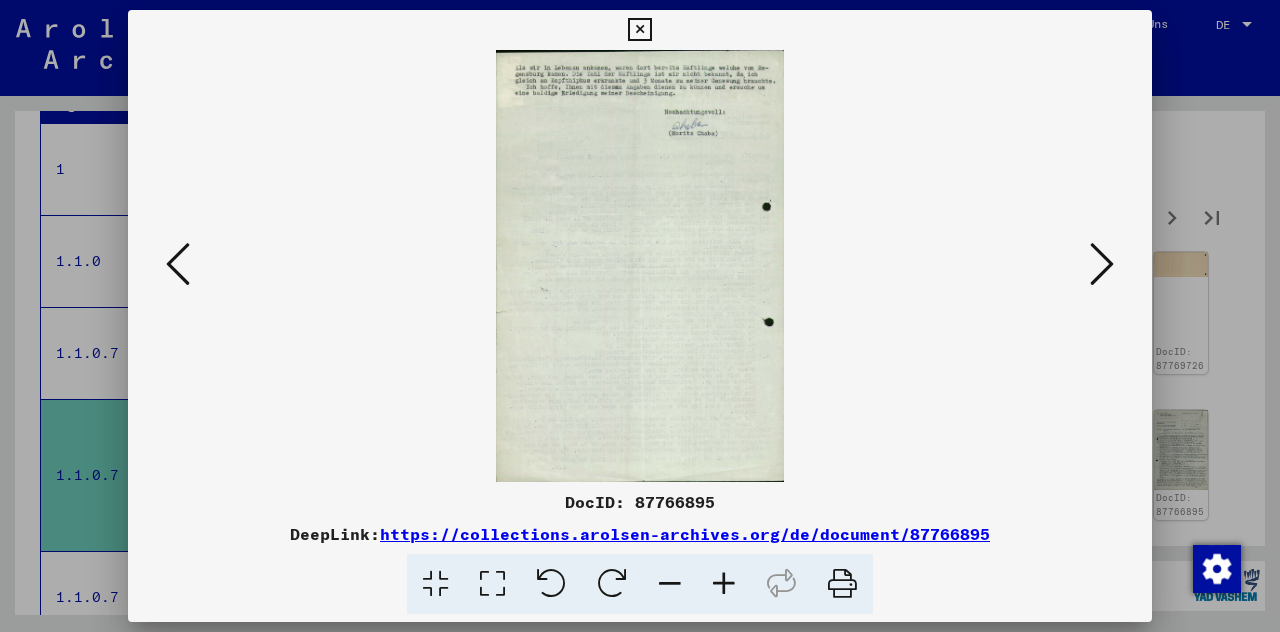 click at bounding box center [640, 266] 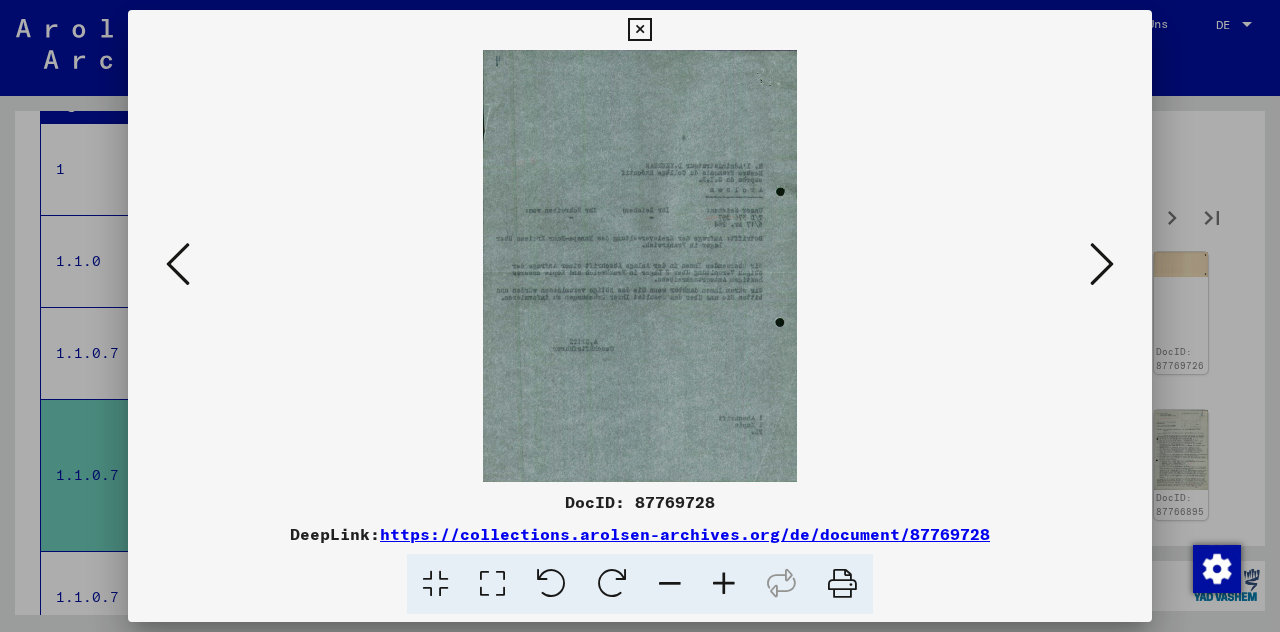 click at bounding box center (1102, 264) 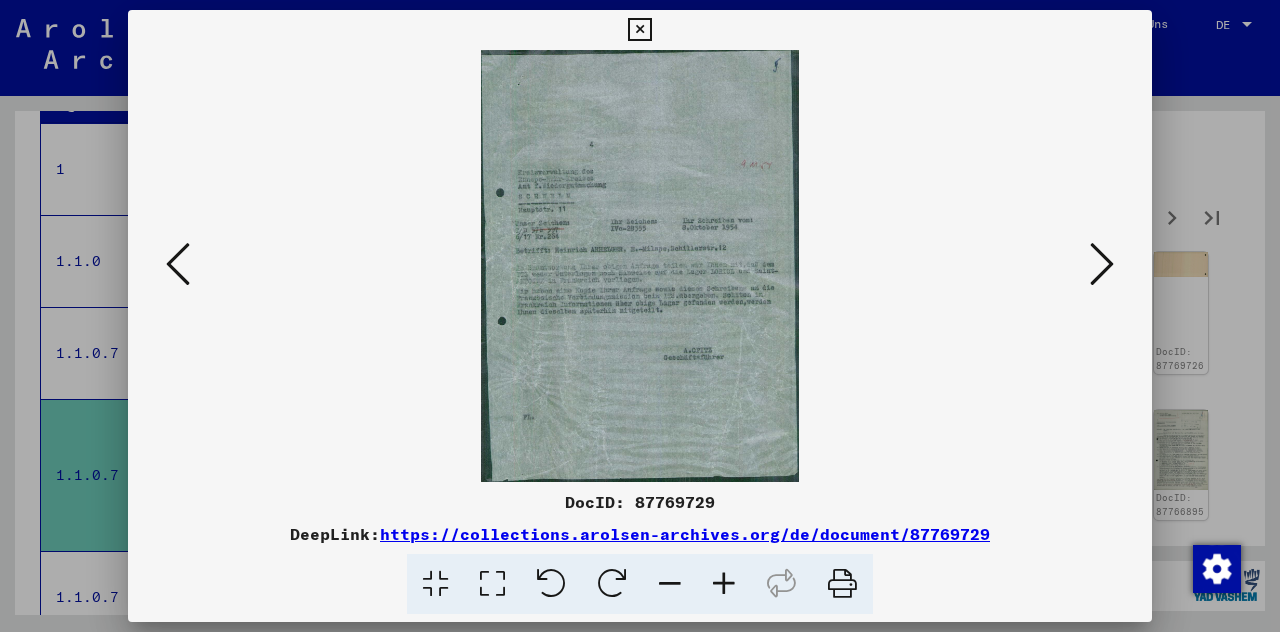 click at bounding box center (1102, 265) 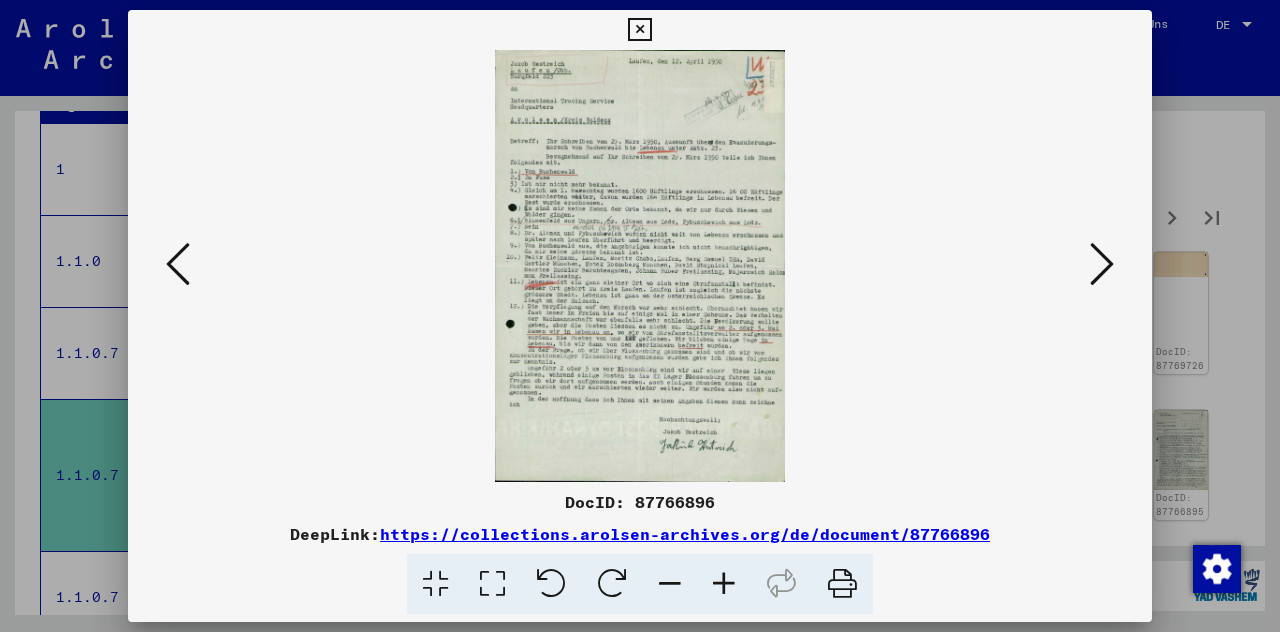 click at bounding box center [1102, 264] 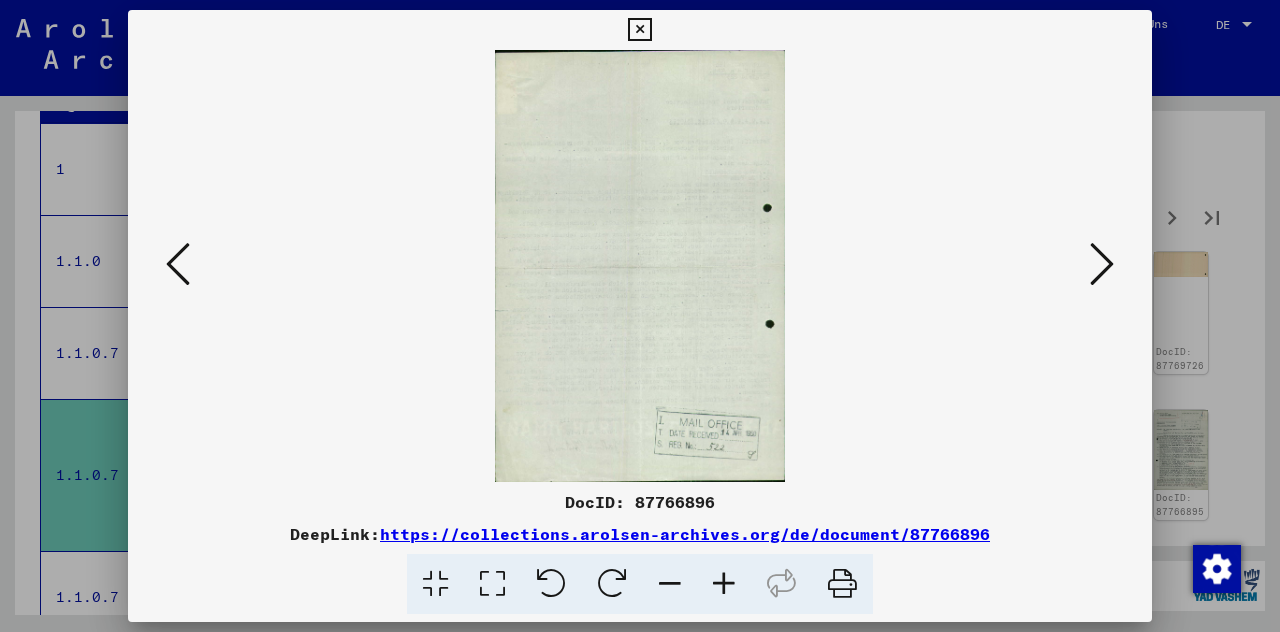 click at bounding box center (640, 266) 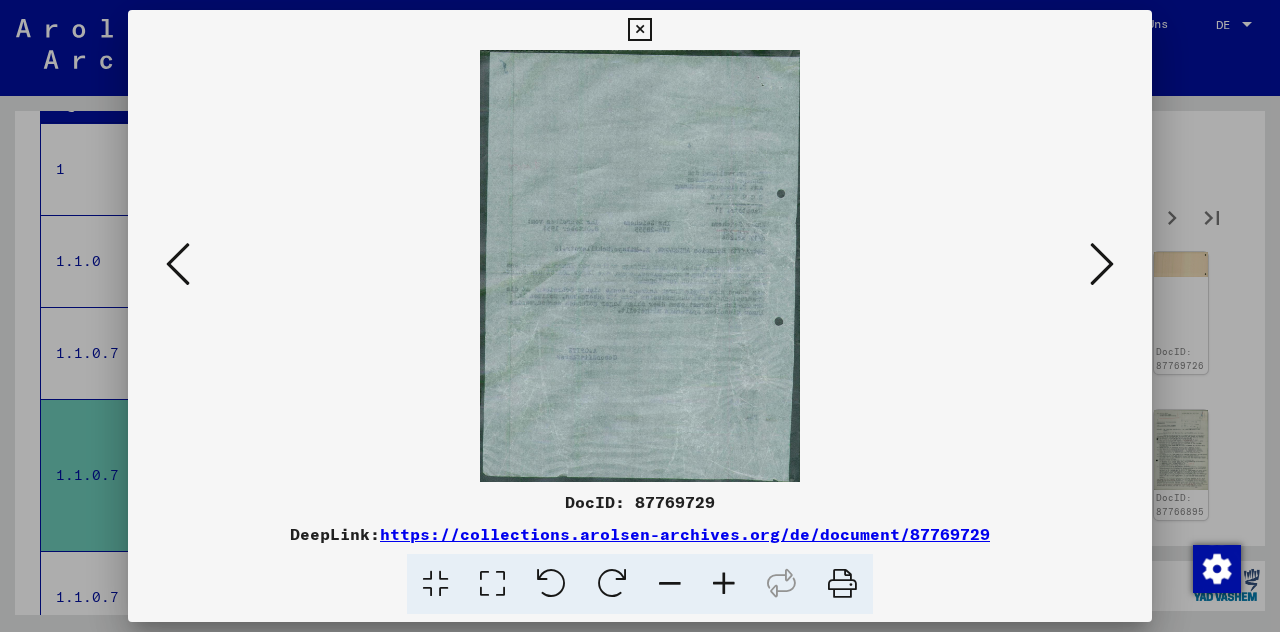 click at bounding box center [1102, 264] 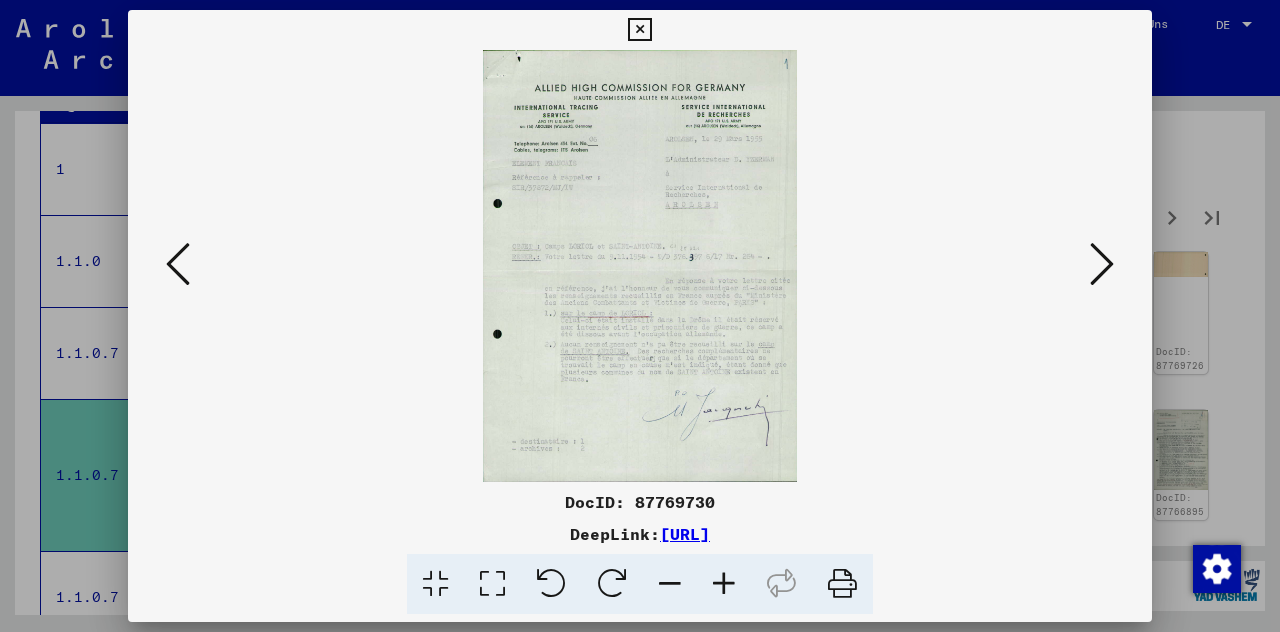 click at bounding box center [1102, 264] 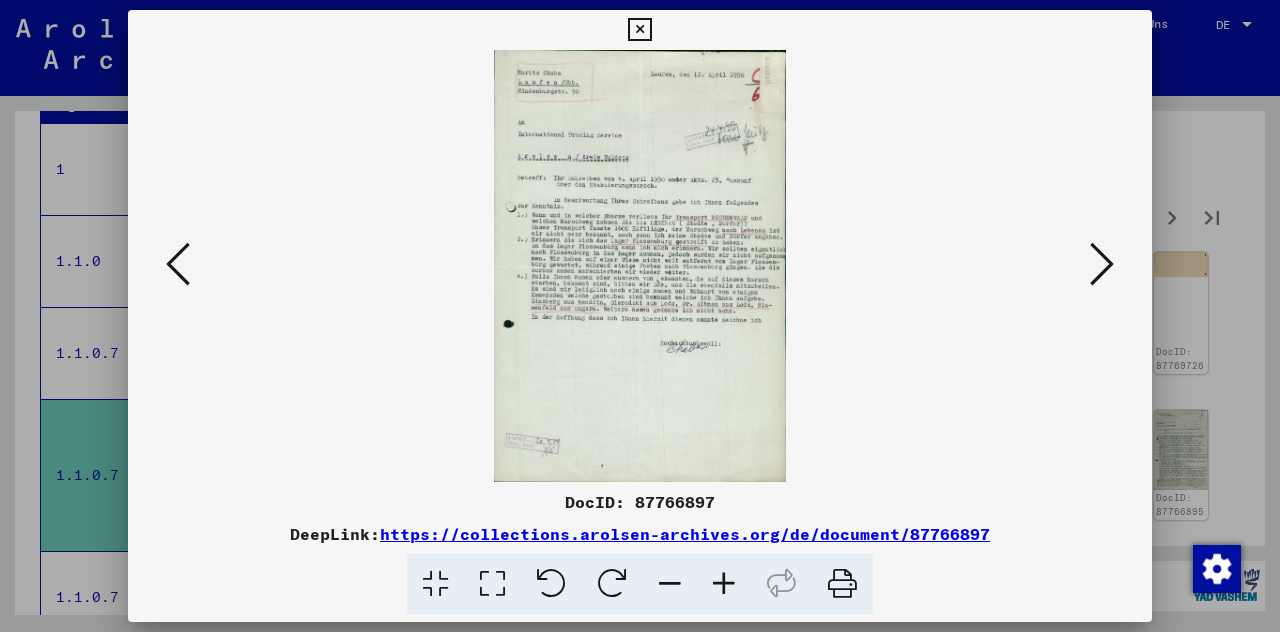click at bounding box center [1102, 264] 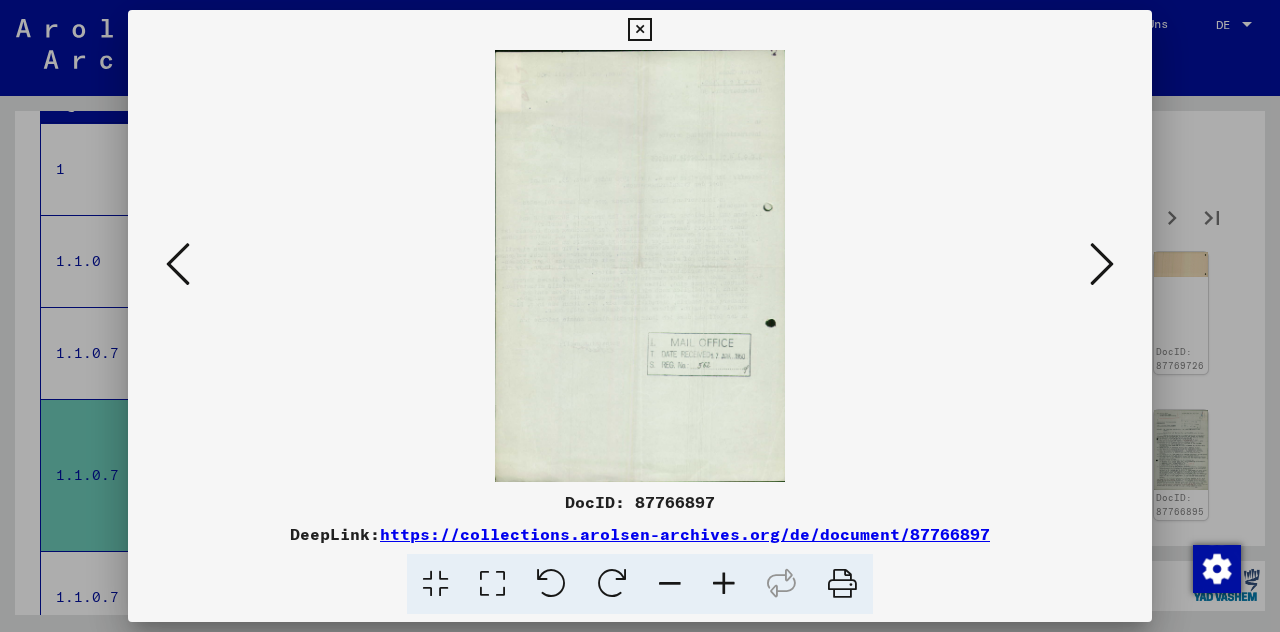 click at bounding box center (640, 266) 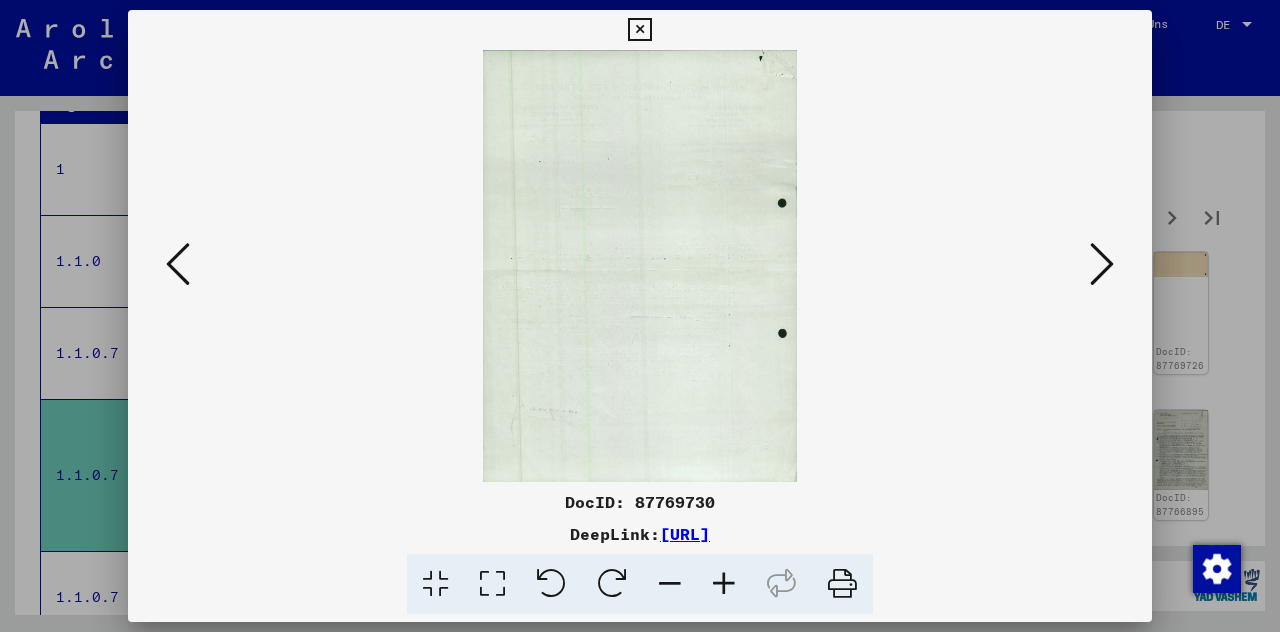 click at bounding box center [1102, 264] 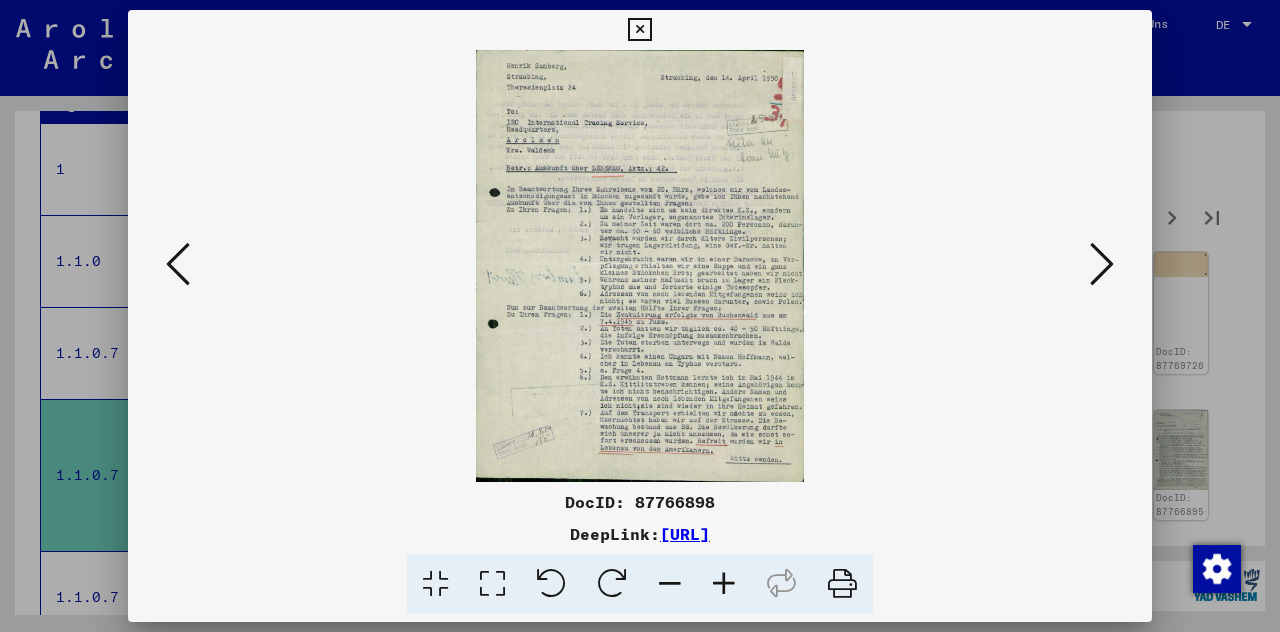 click at bounding box center (1102, 264) 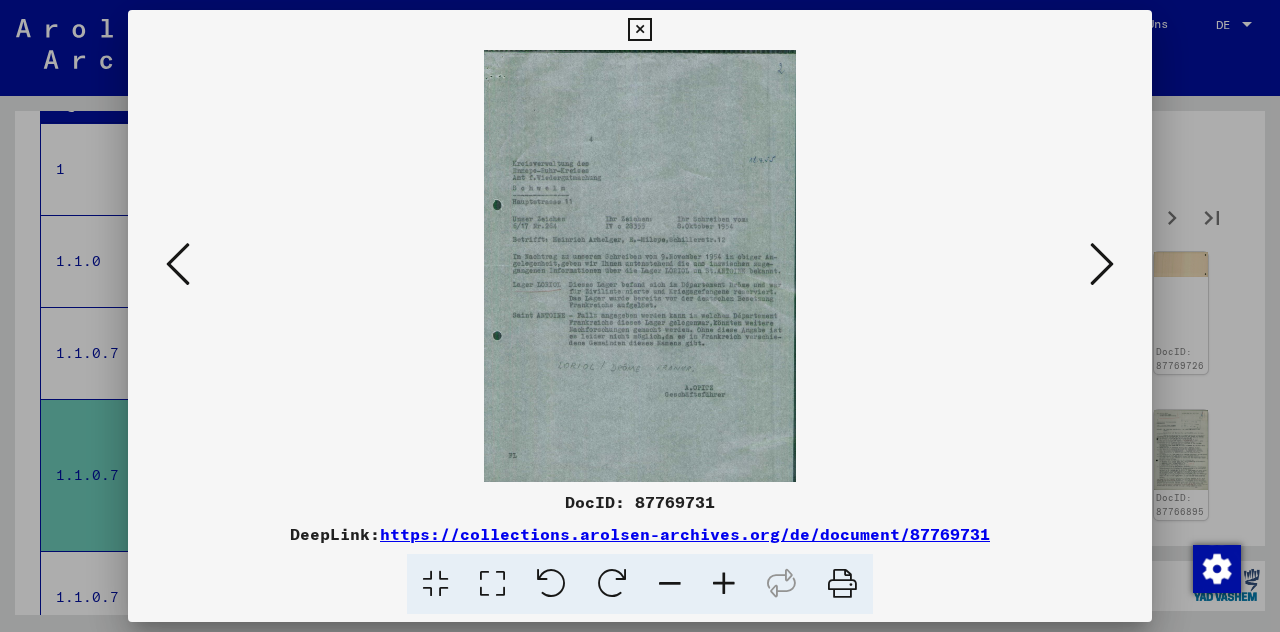 click at bounding box center (1102, 264) 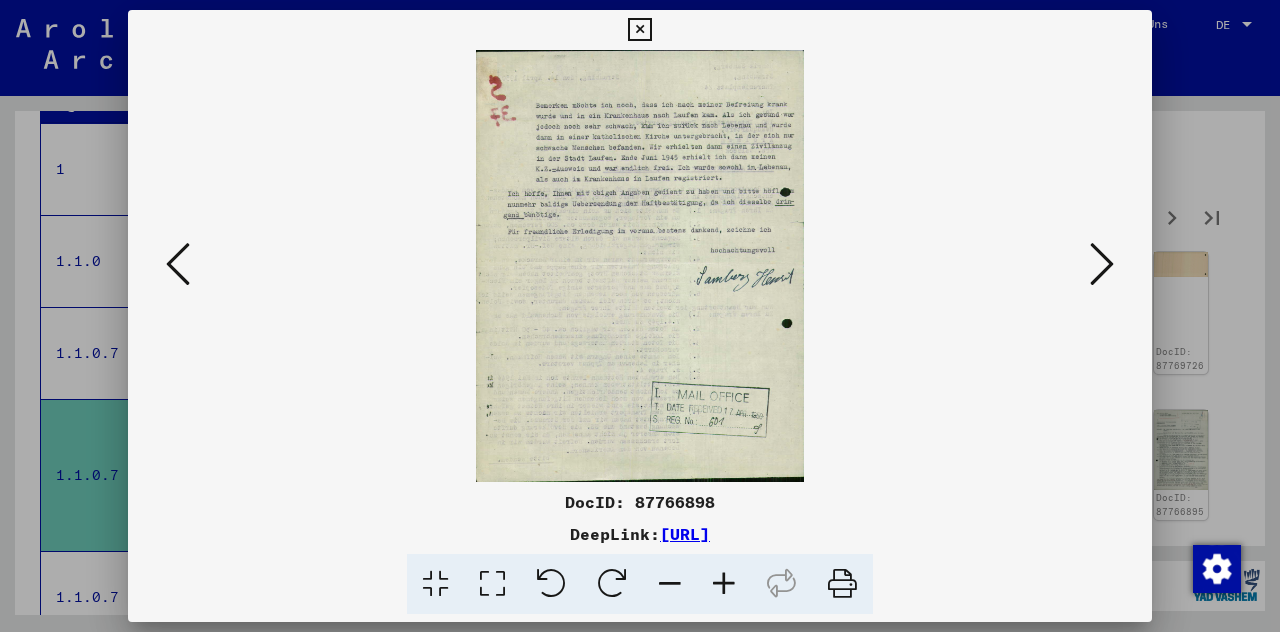 click at bounding box center [1102, 264] 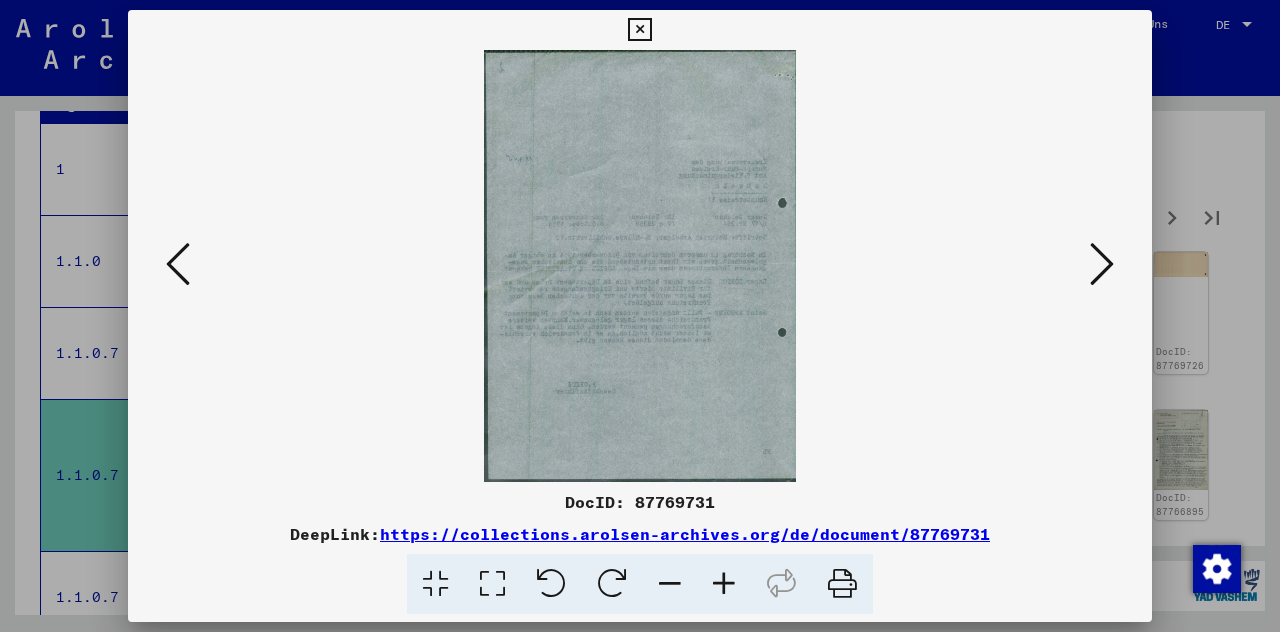 click at bounding box center (1102, 264) 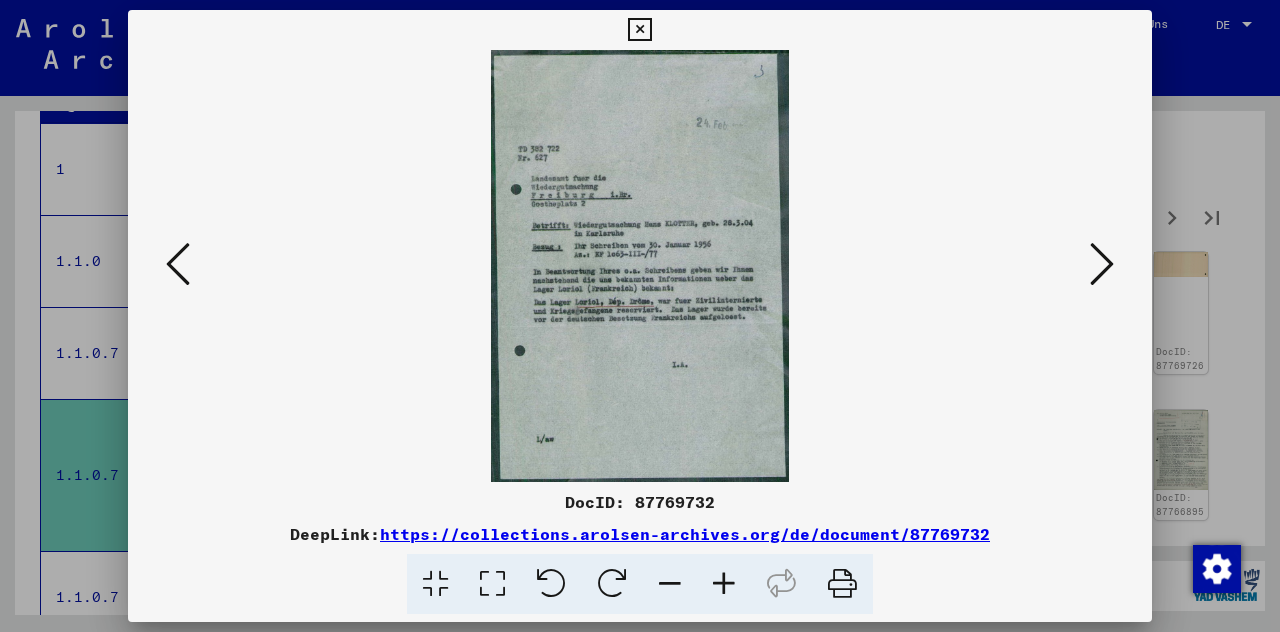 click at bounding box center (1102, 264) 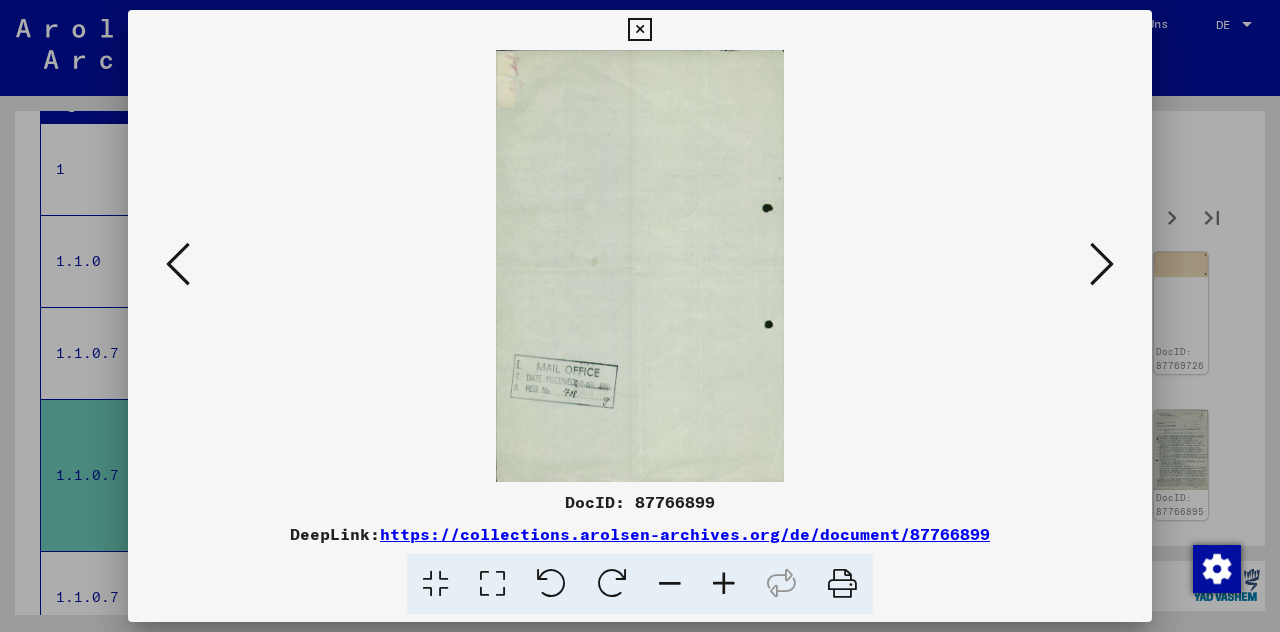 click at bounding box center [1102, 264] 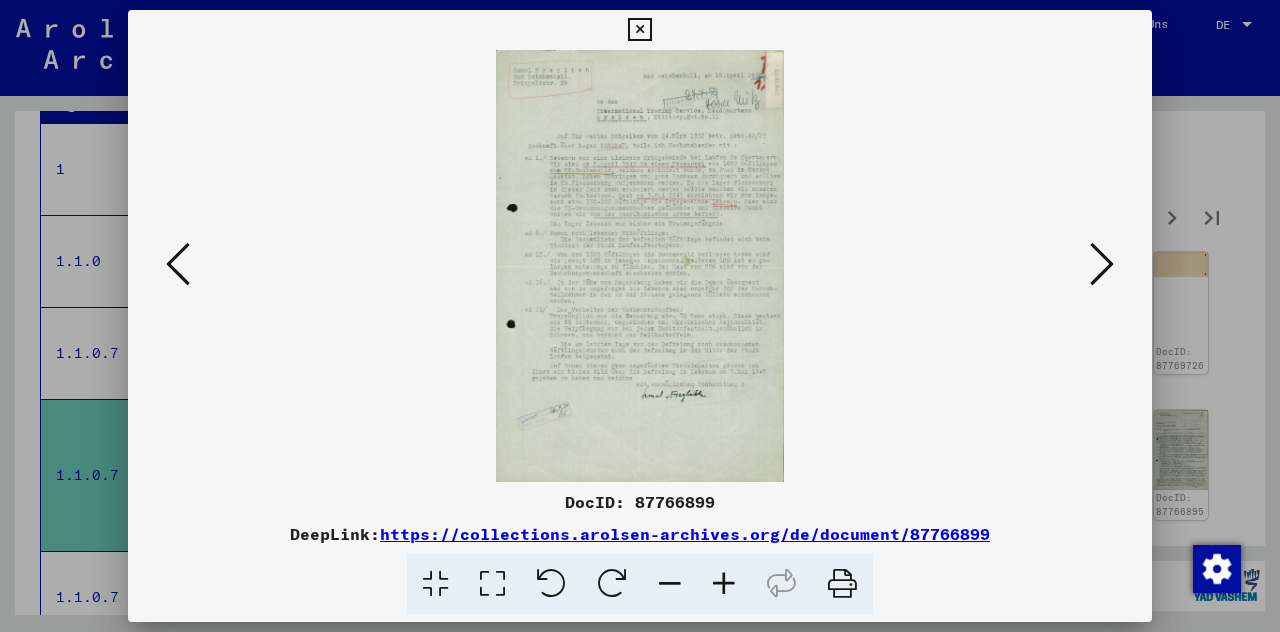 click at bounding box center [1102, 264] 